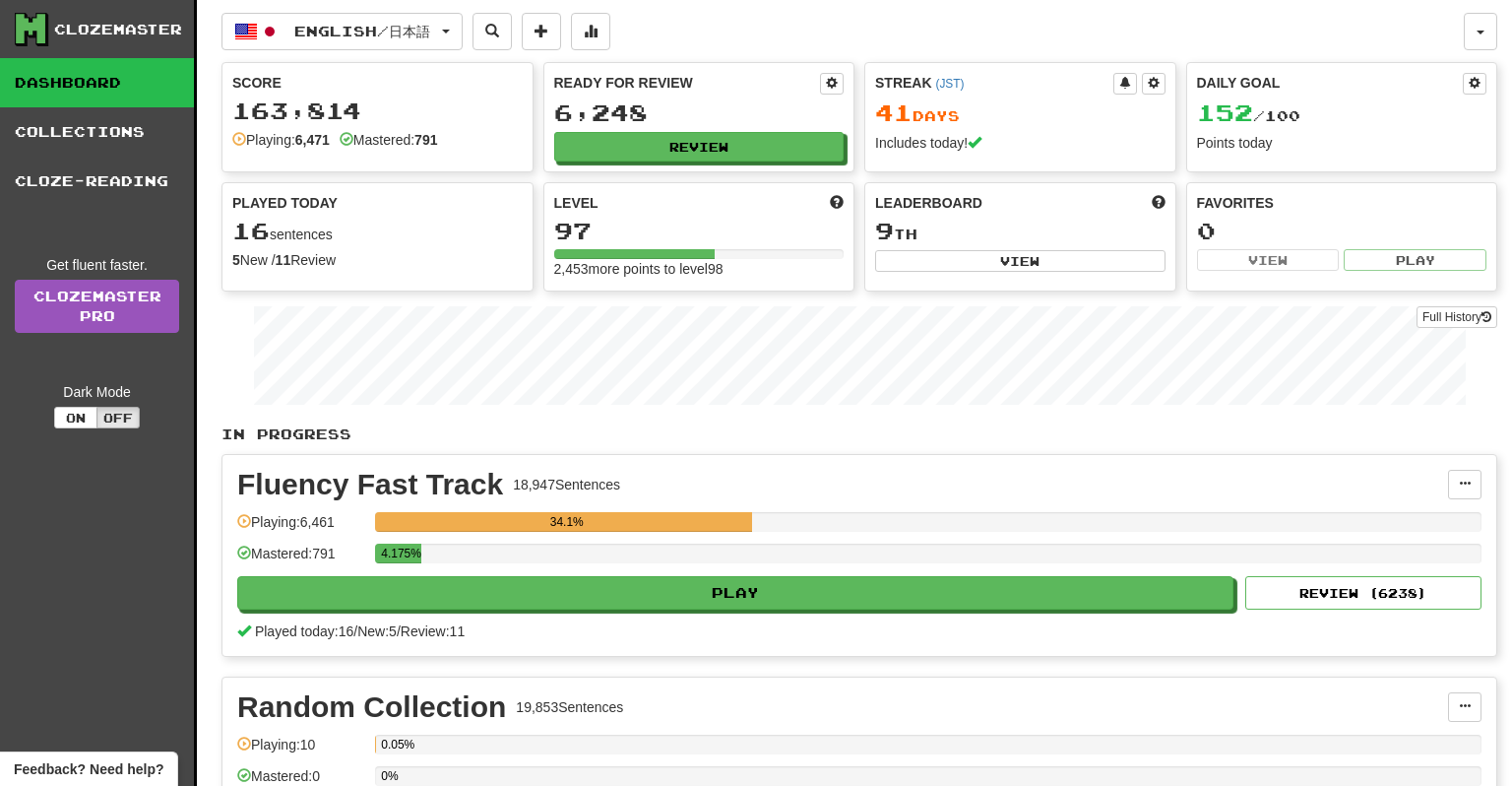 scroll, scrollTop: 0, scrollLeft: 0, axis: both 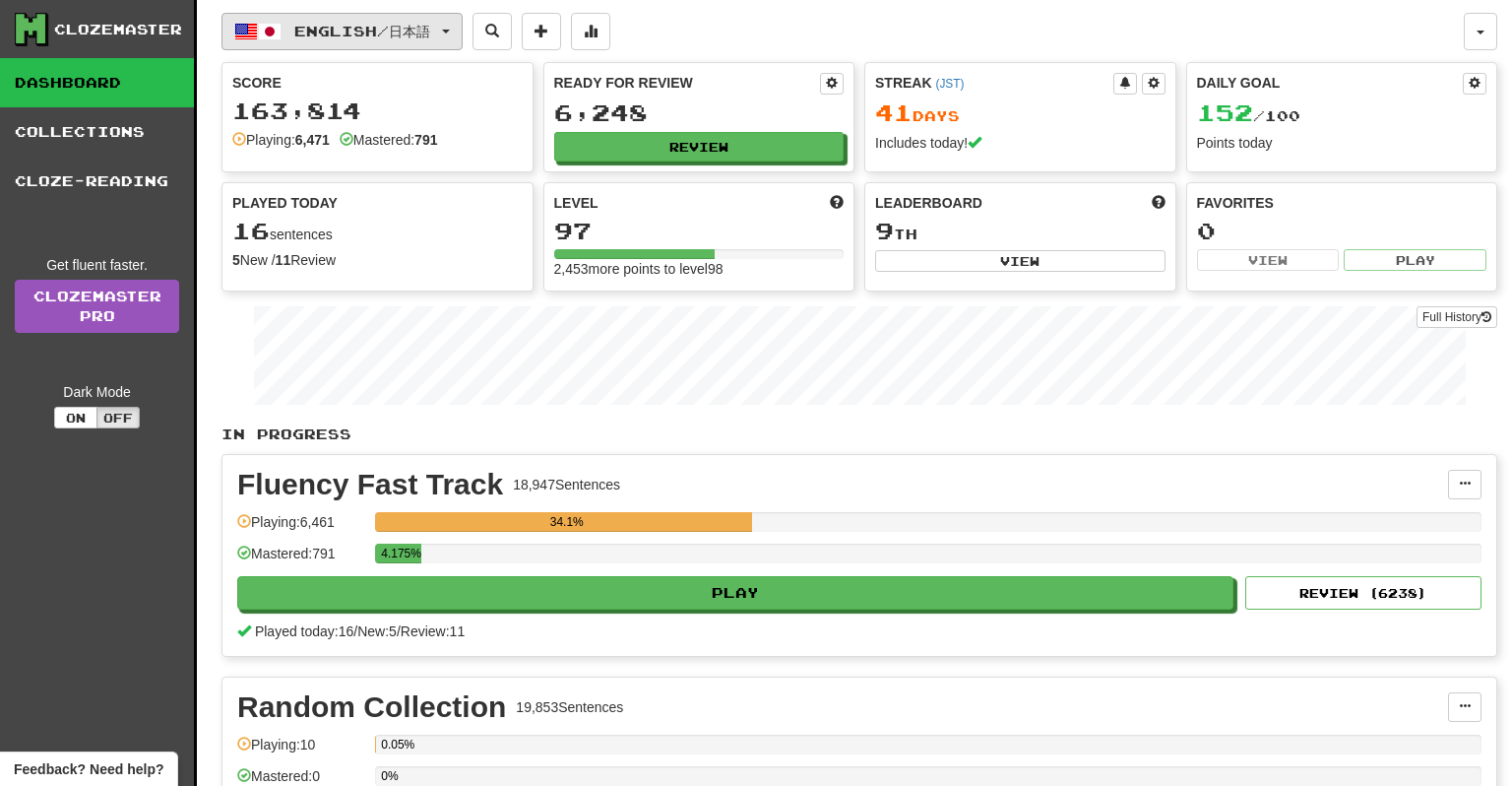 click on "English  /  日本語" at bounding box center (342, 32) 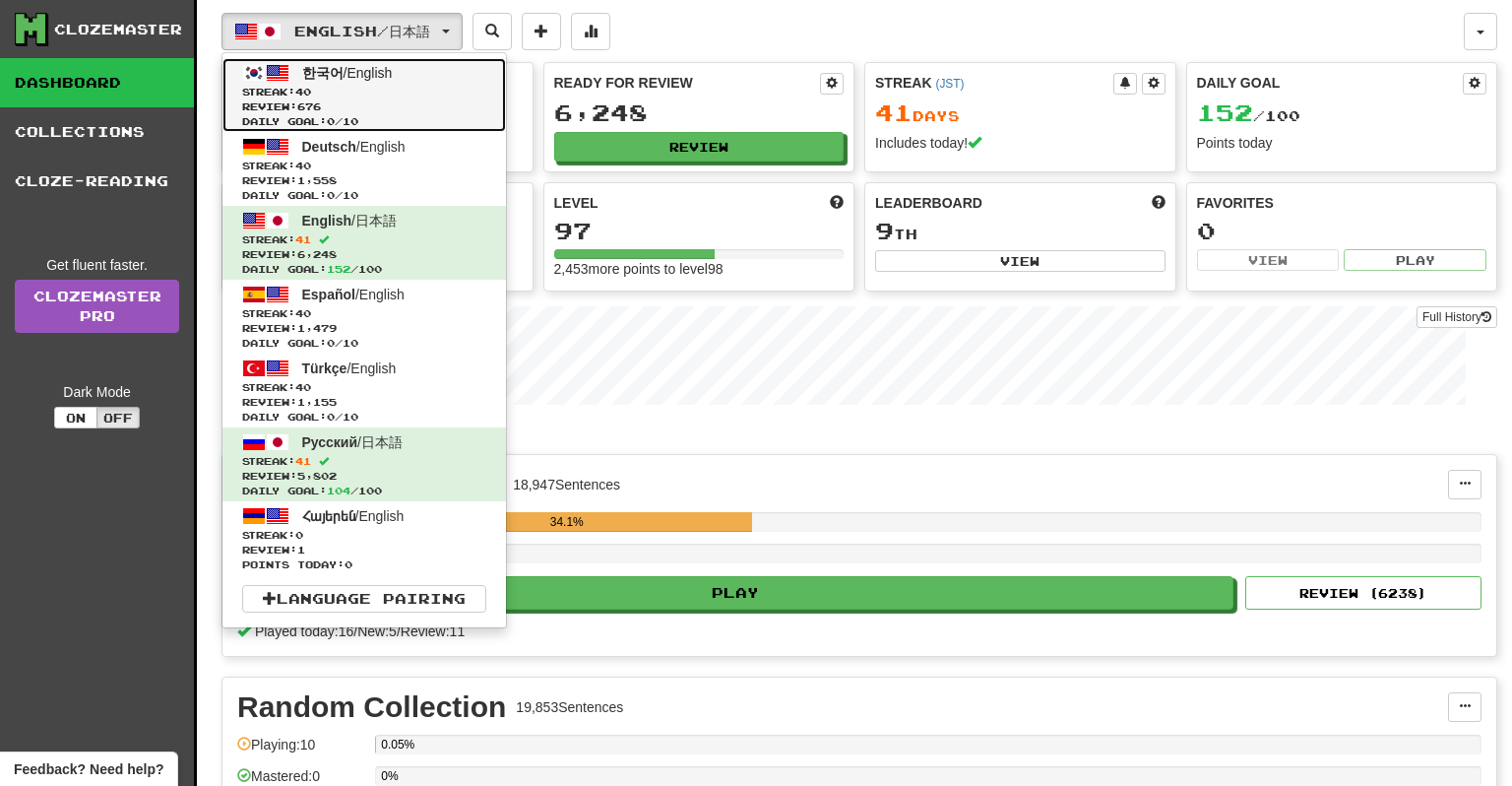 click on "Streak:  40" at bounding box center (364, 92) 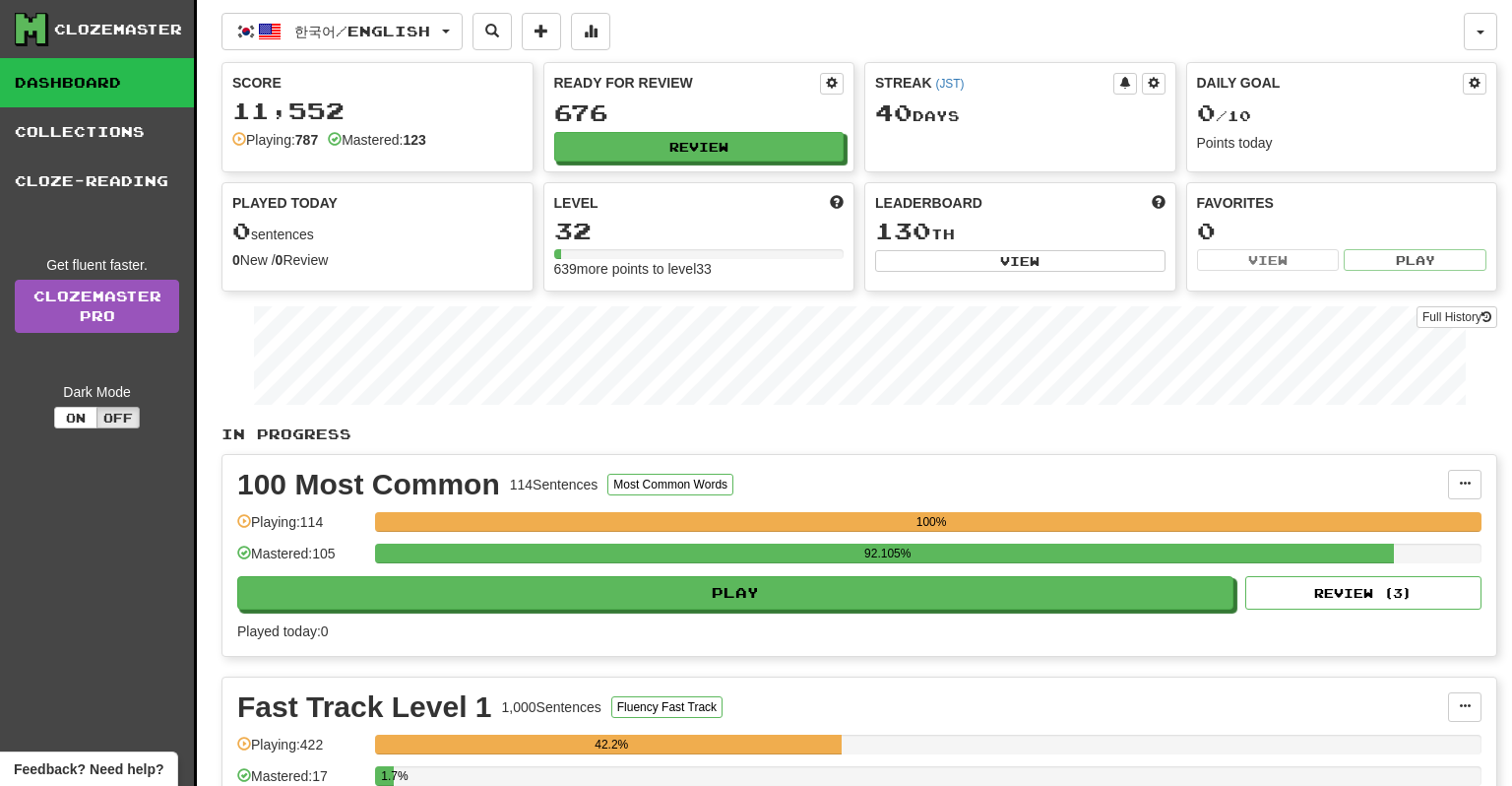 scroll, scrollTop: 0, scrollLeft: 0, axis: both 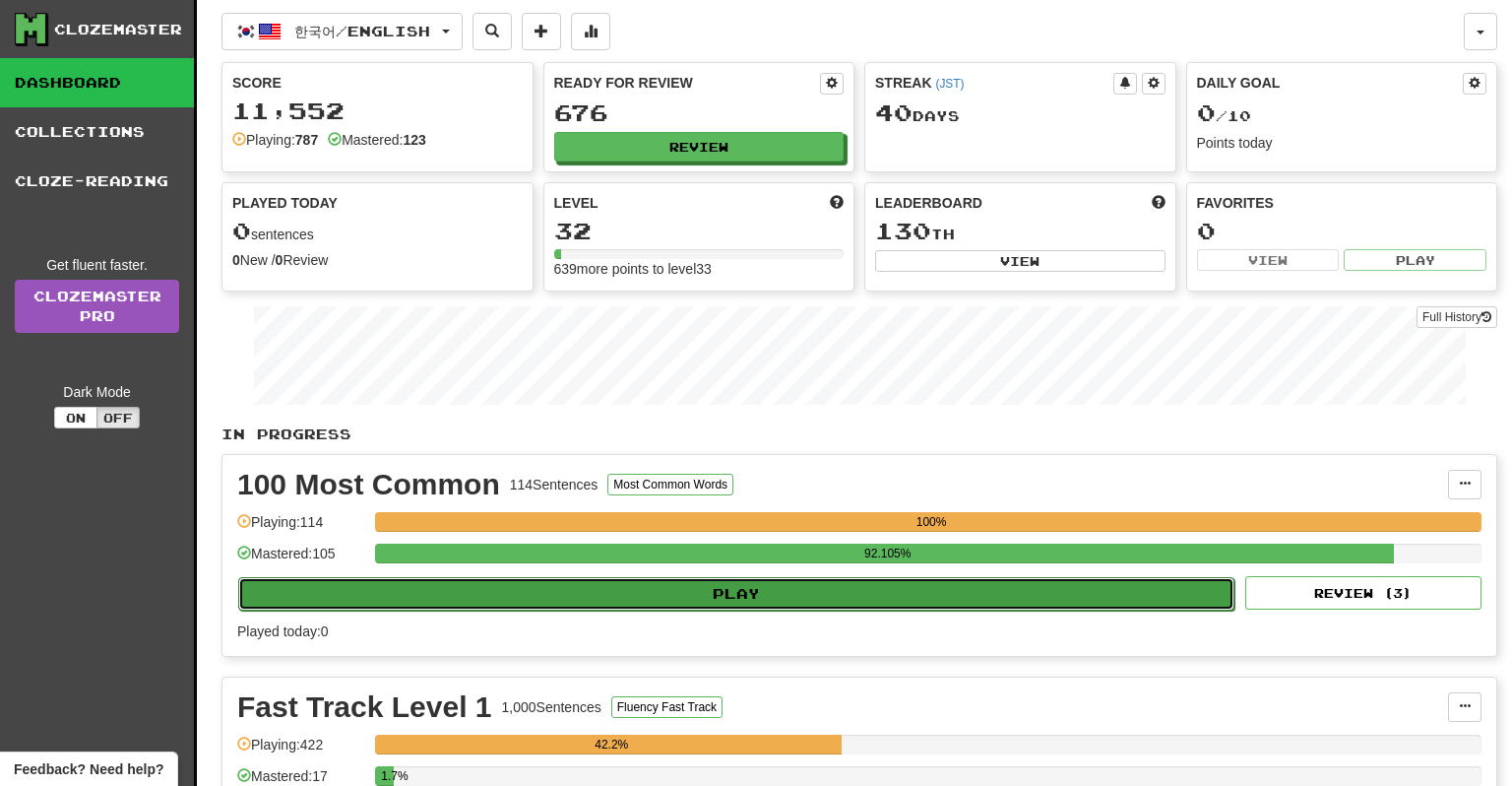 click on "Play" at bounding box center (736, 594) 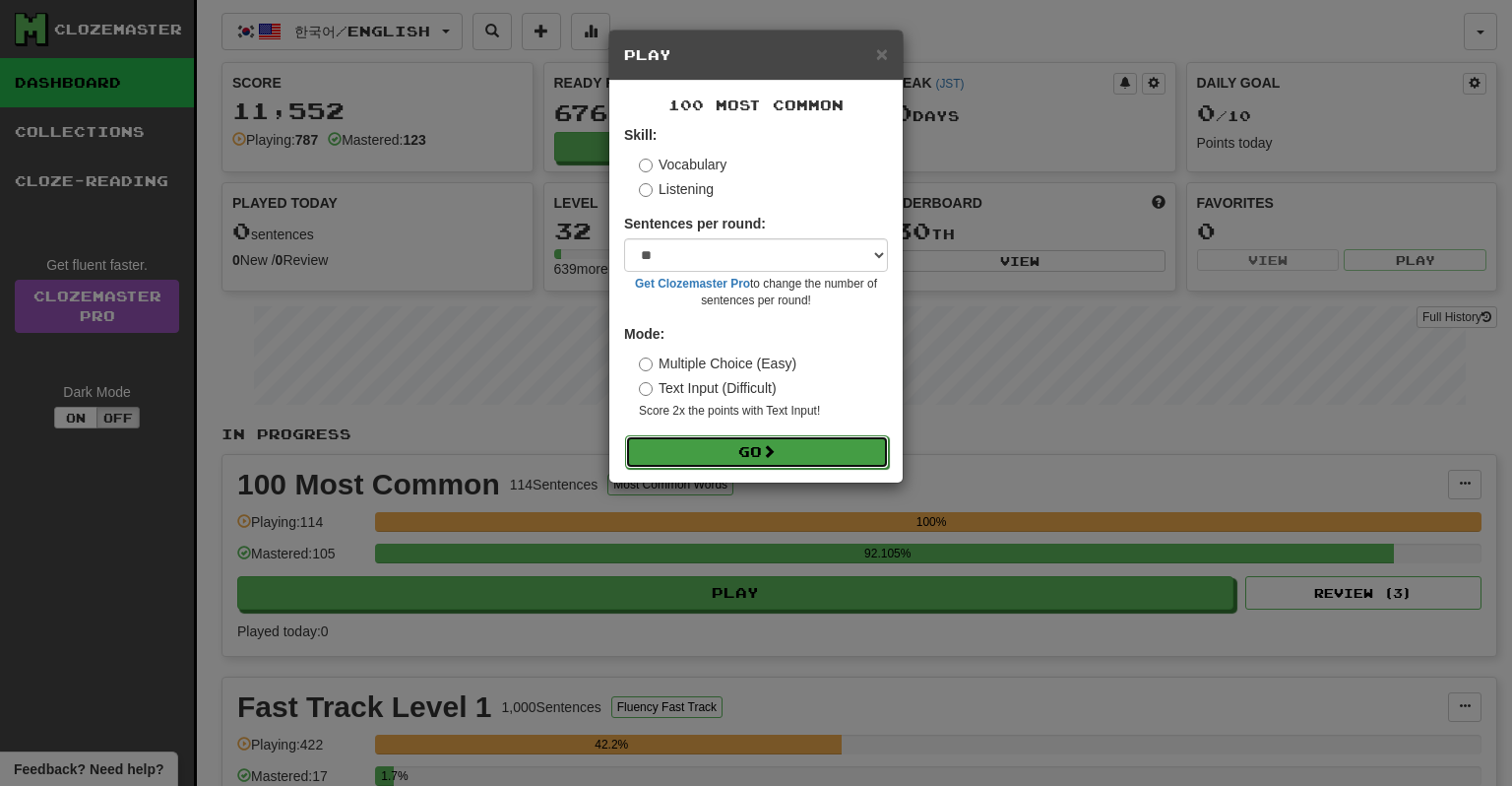 click on "Go" at bounding box center (757, 452) 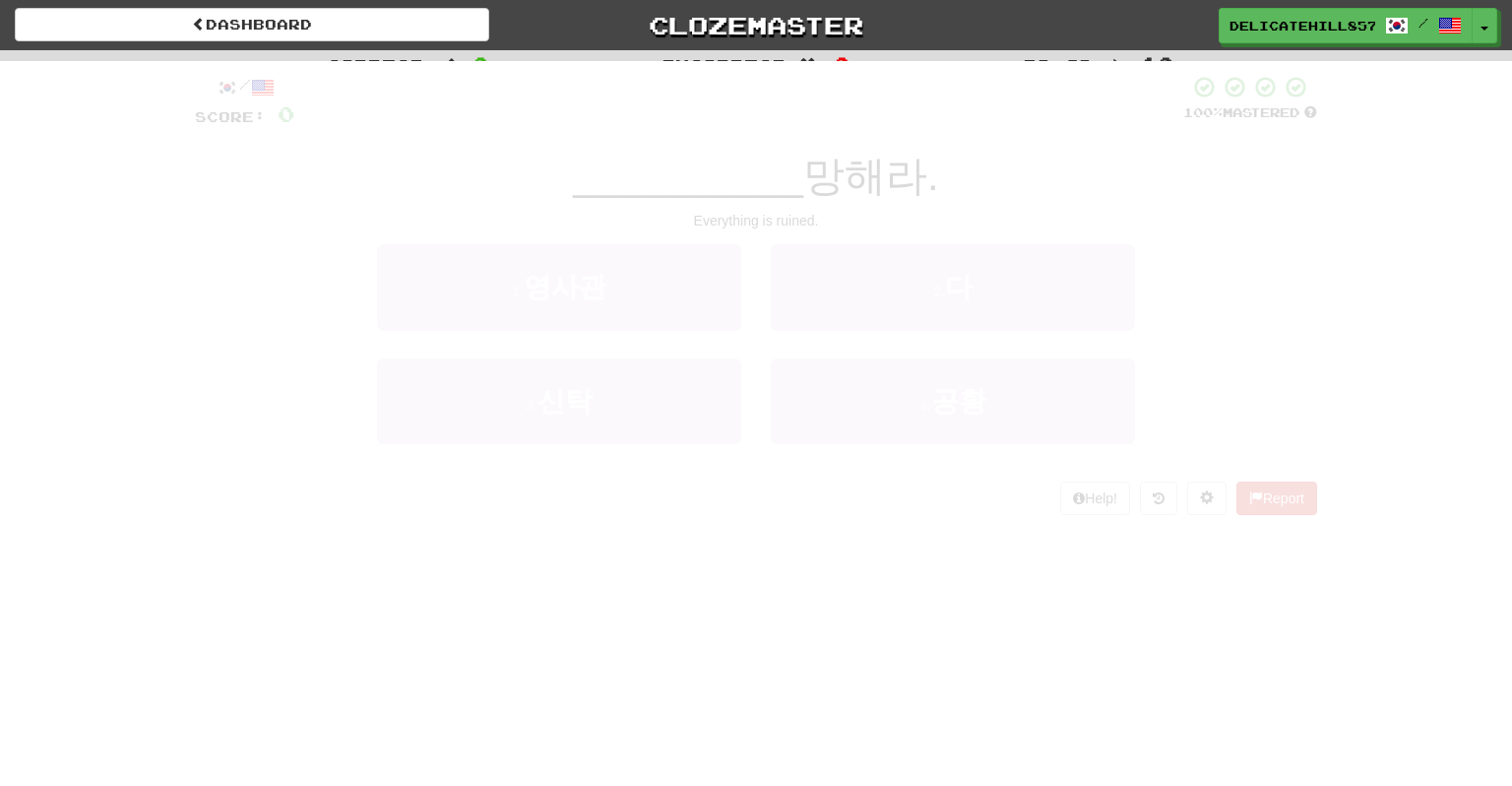 scroll, scrollTop: 0, scrollLeft: 0, axis: both 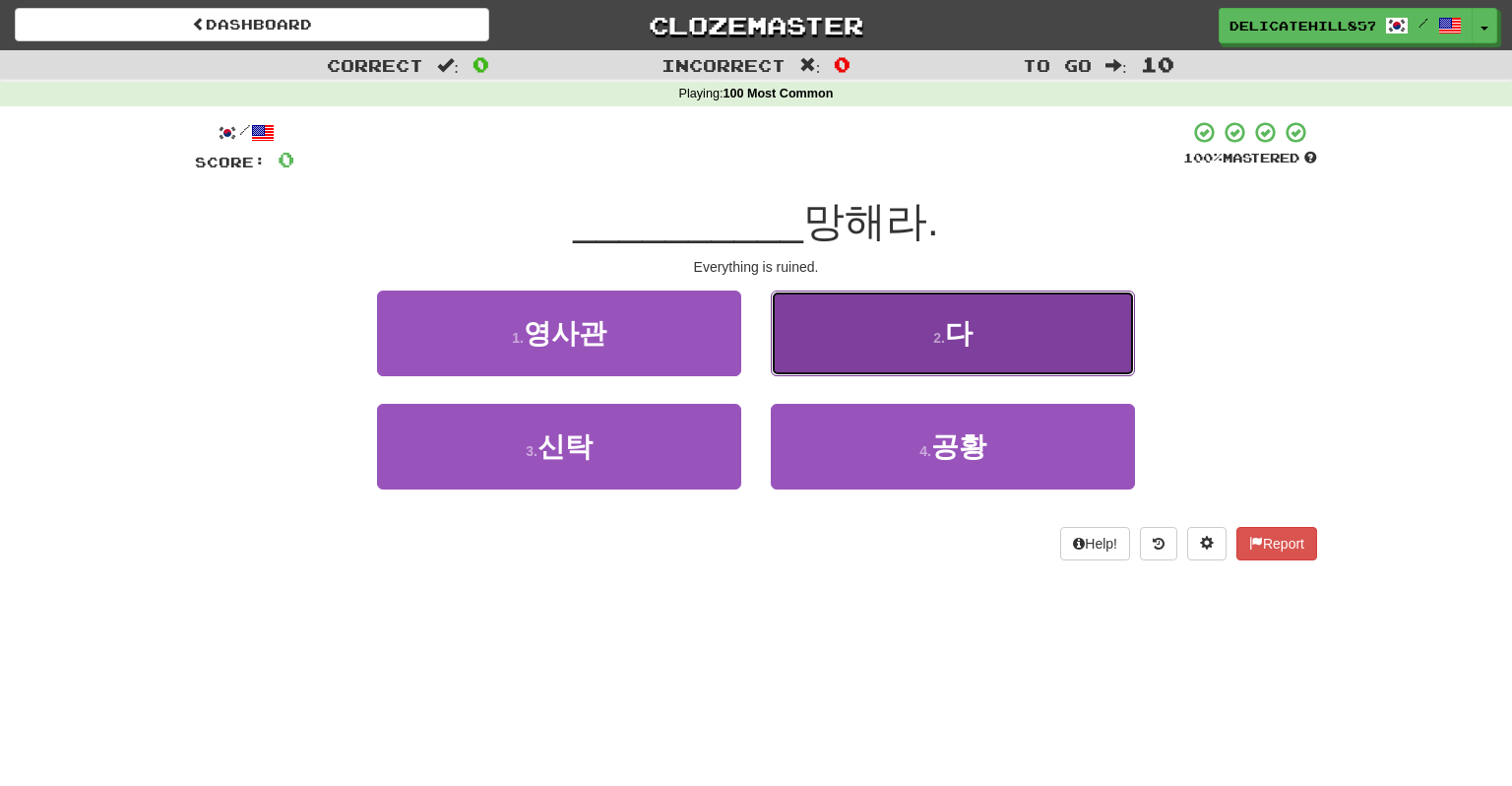 click on "2 .  다" at bounding box center (953, 333) 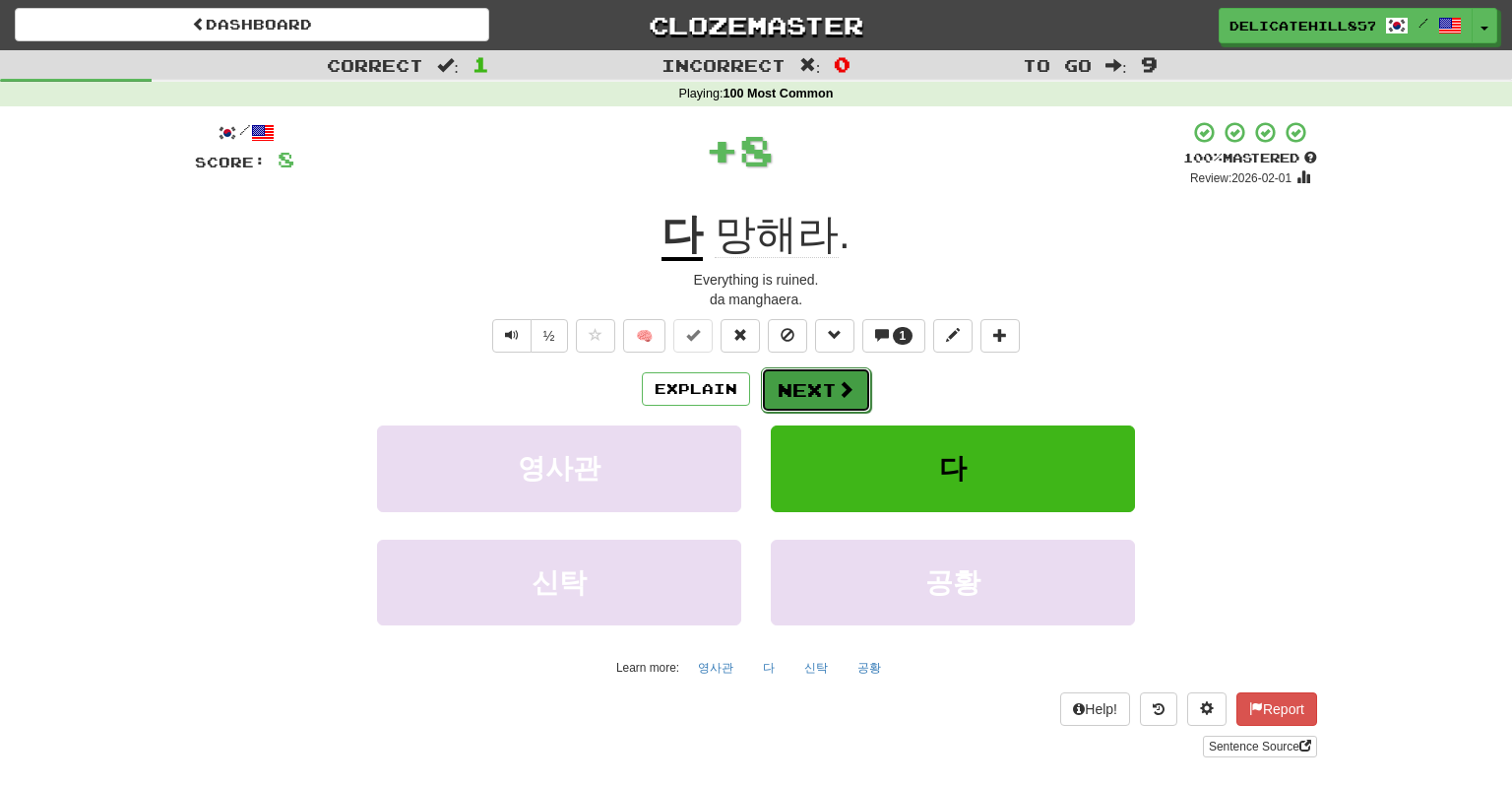 click on "Next" at bounding box center [816, 390] 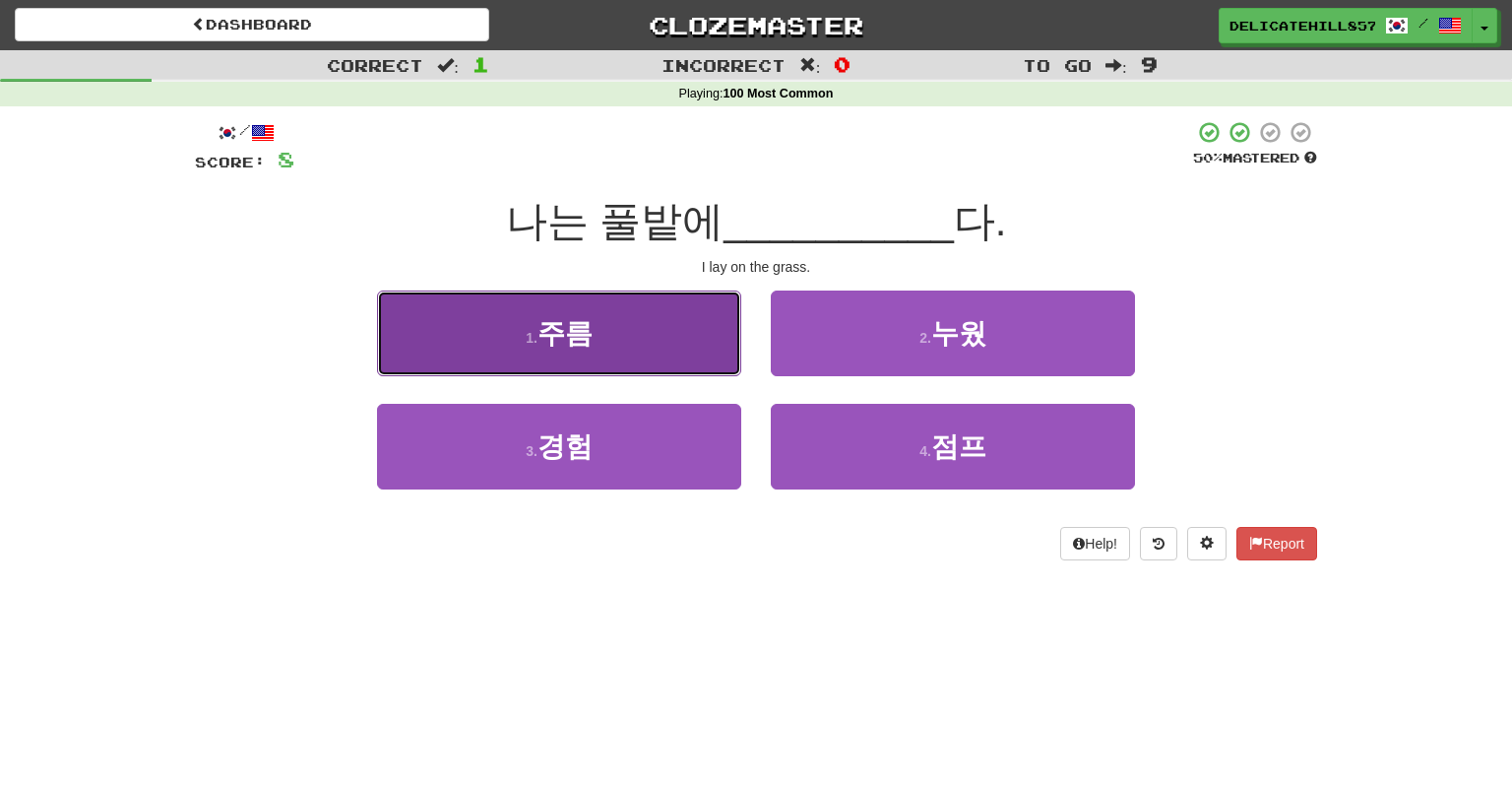 click on "1 .  주름" at bounding box center (559, 333) 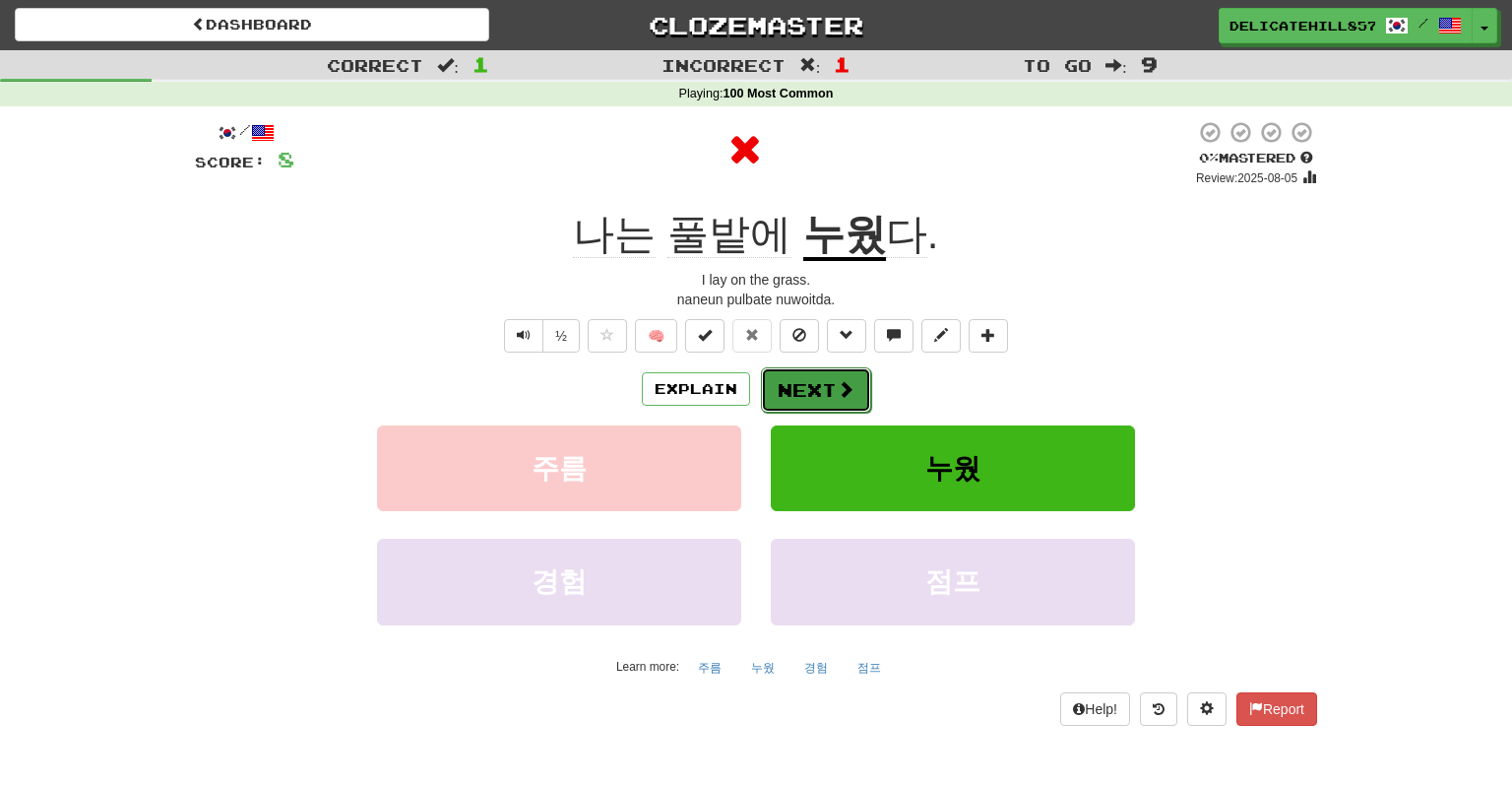 click on "Next" at bounding box center (816, 390) 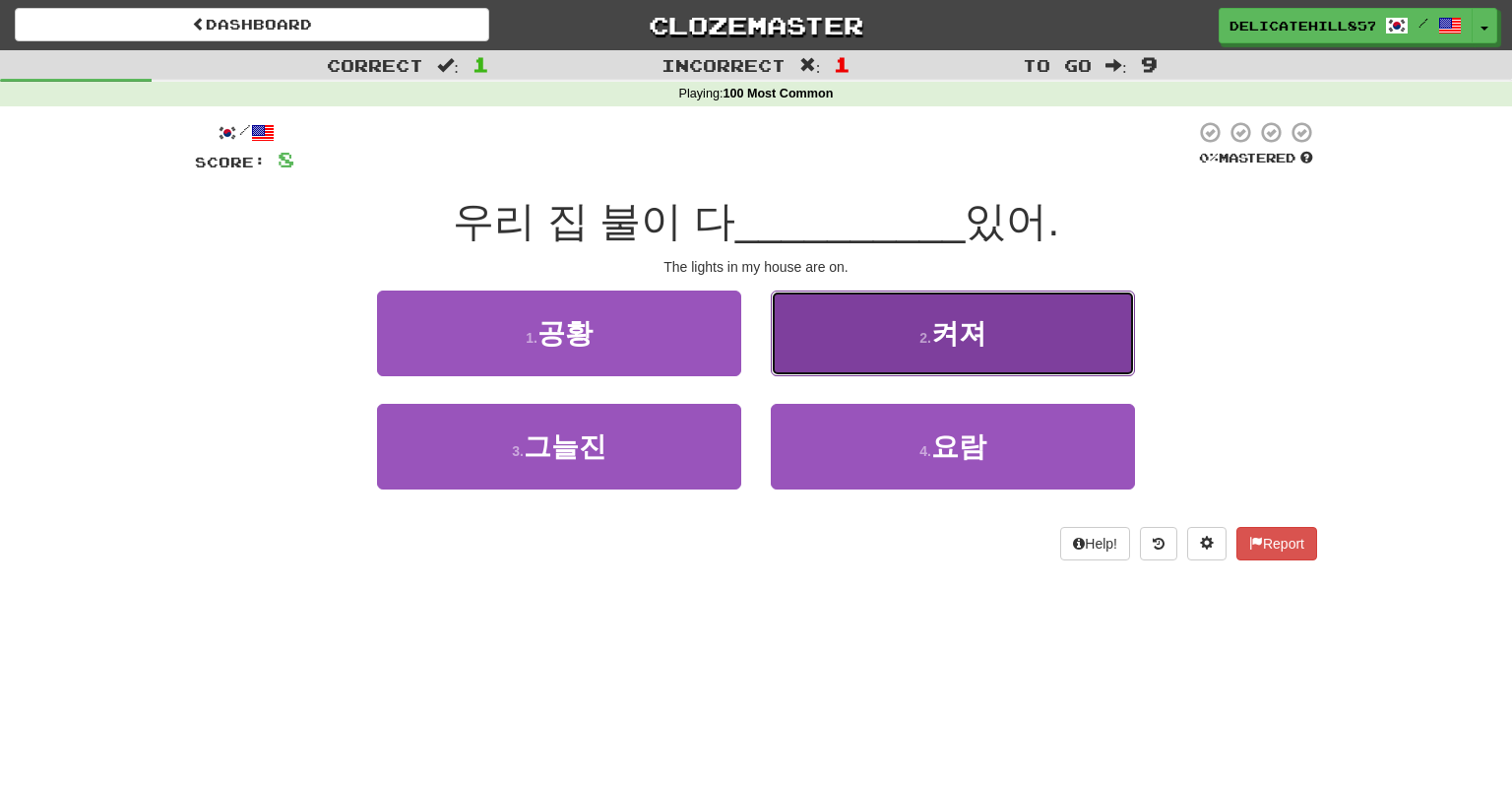 click on "켜져" at bounding box center [959, 333] 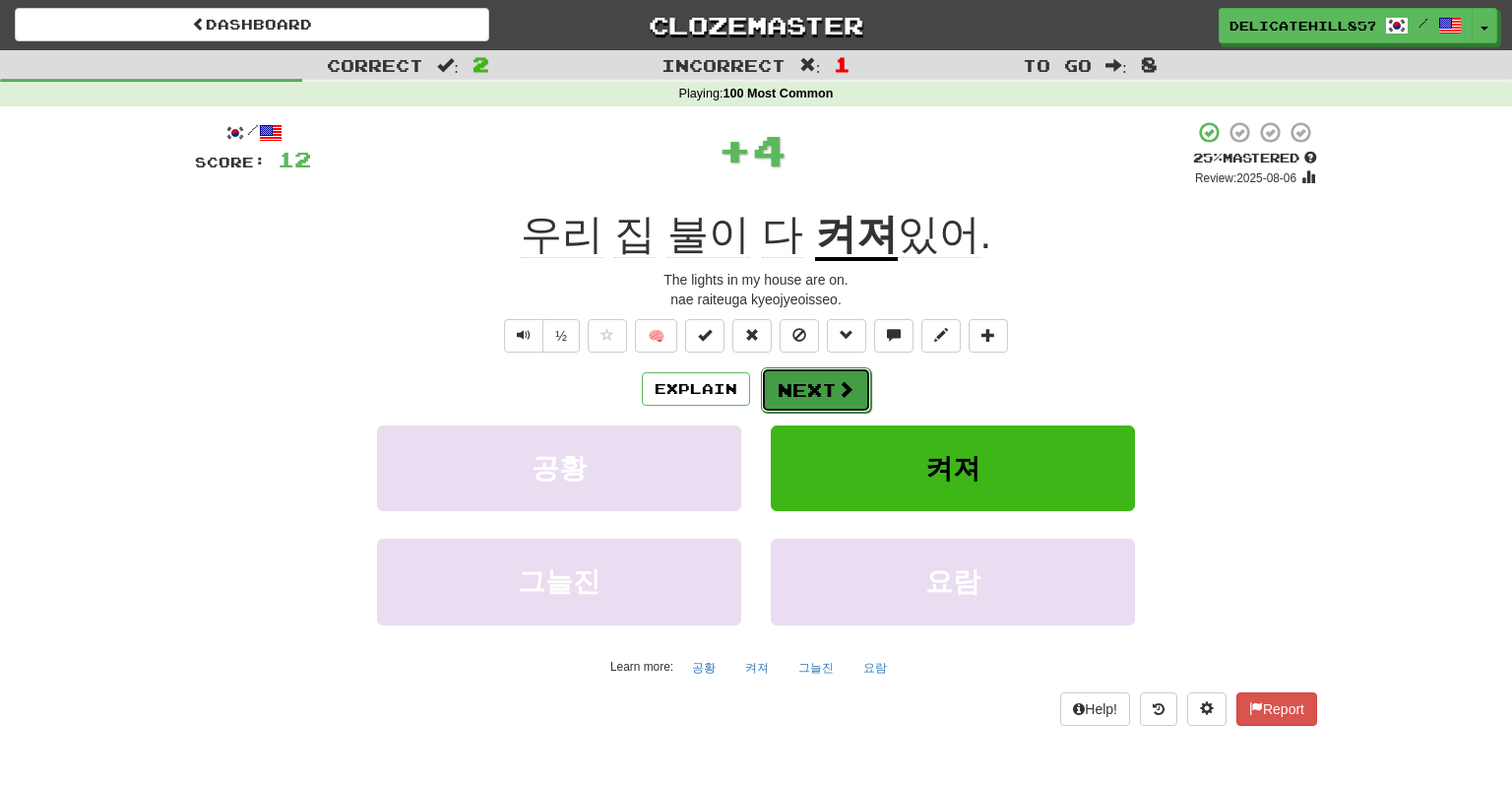 click on "Next" at bounding box center [816, 390] 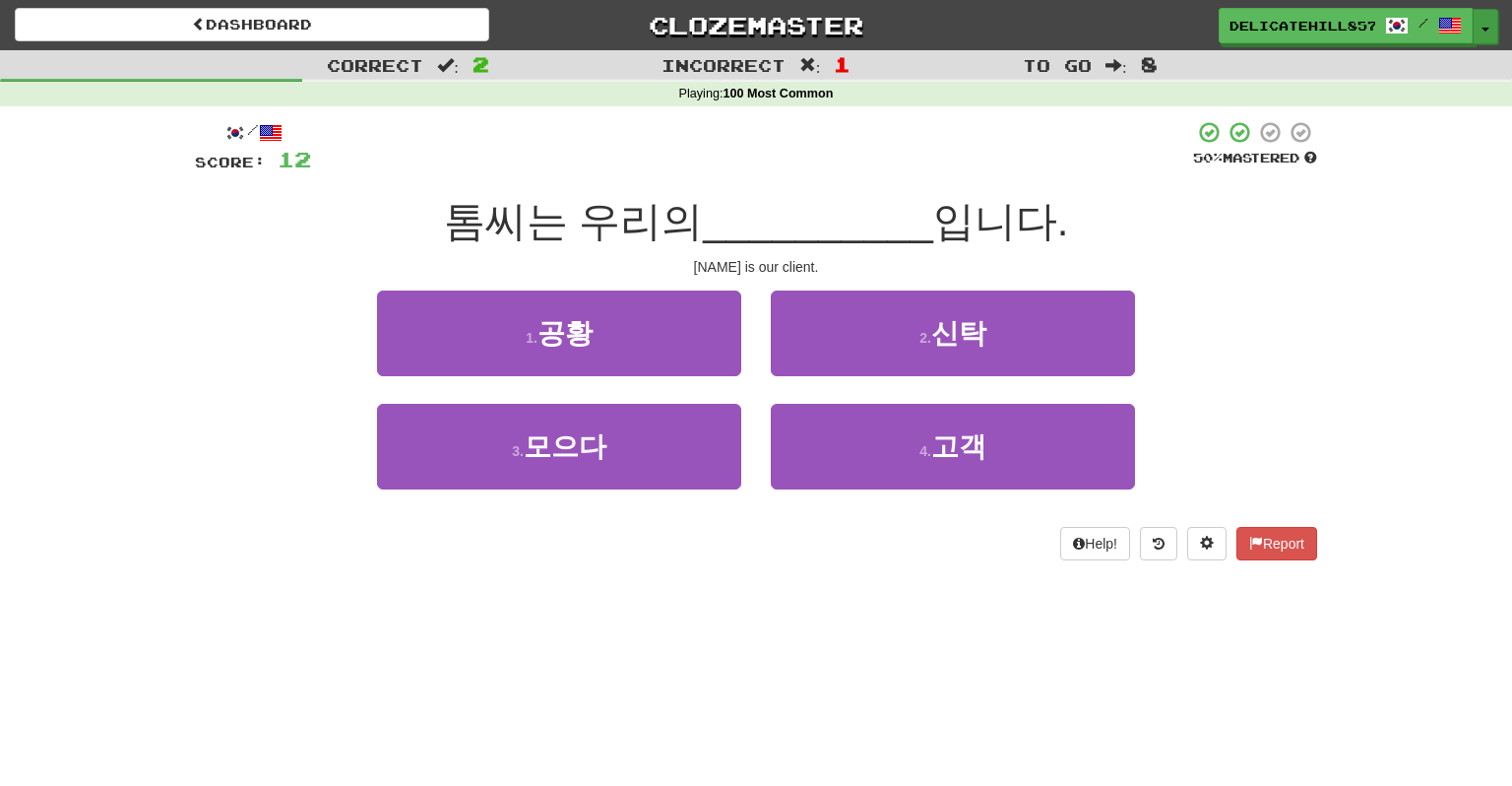click on "Toggle Dropdown" at bounding box center (1485, 27) 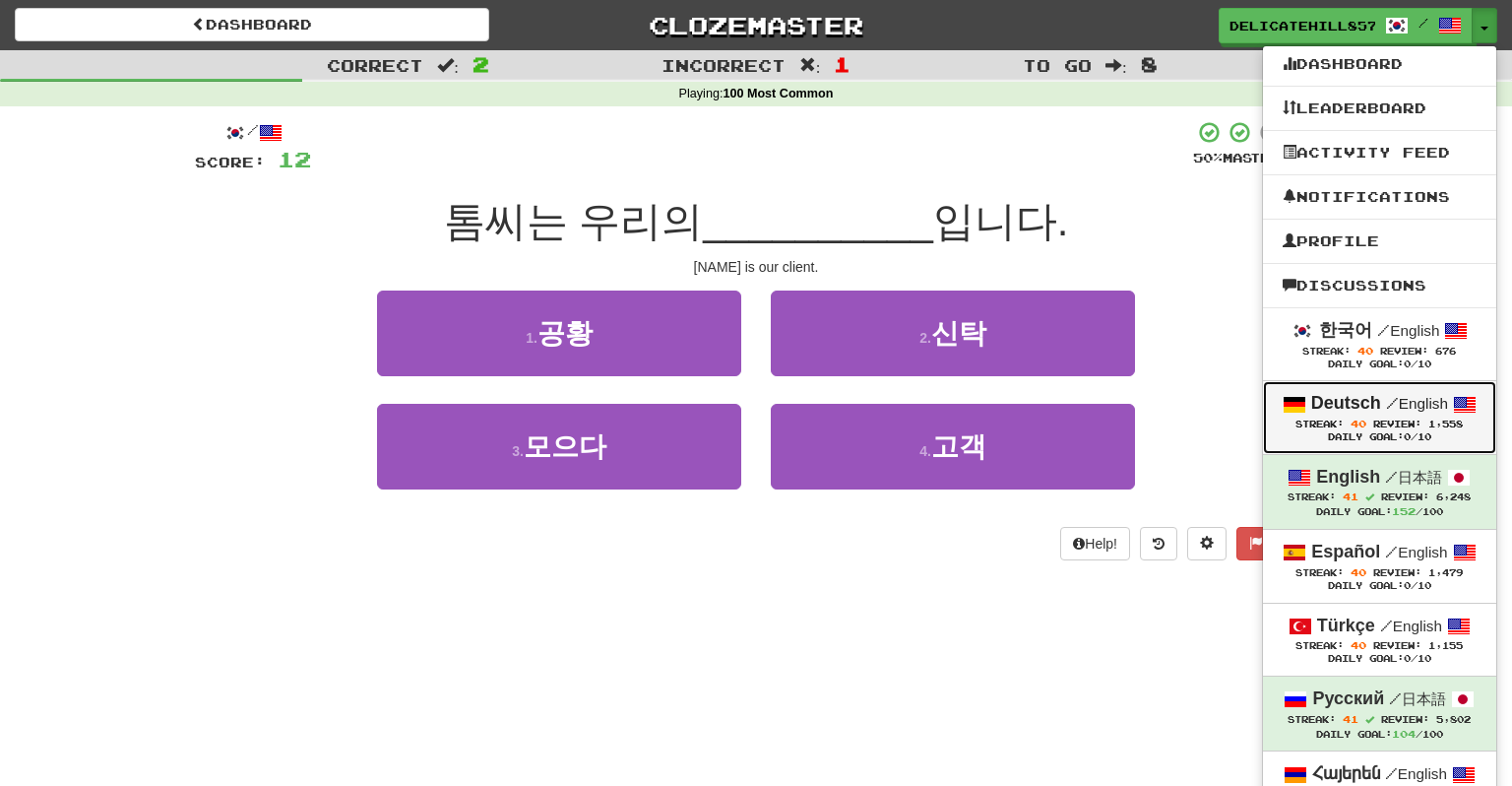 click on "Review:" at bounding box center [1397, 424] 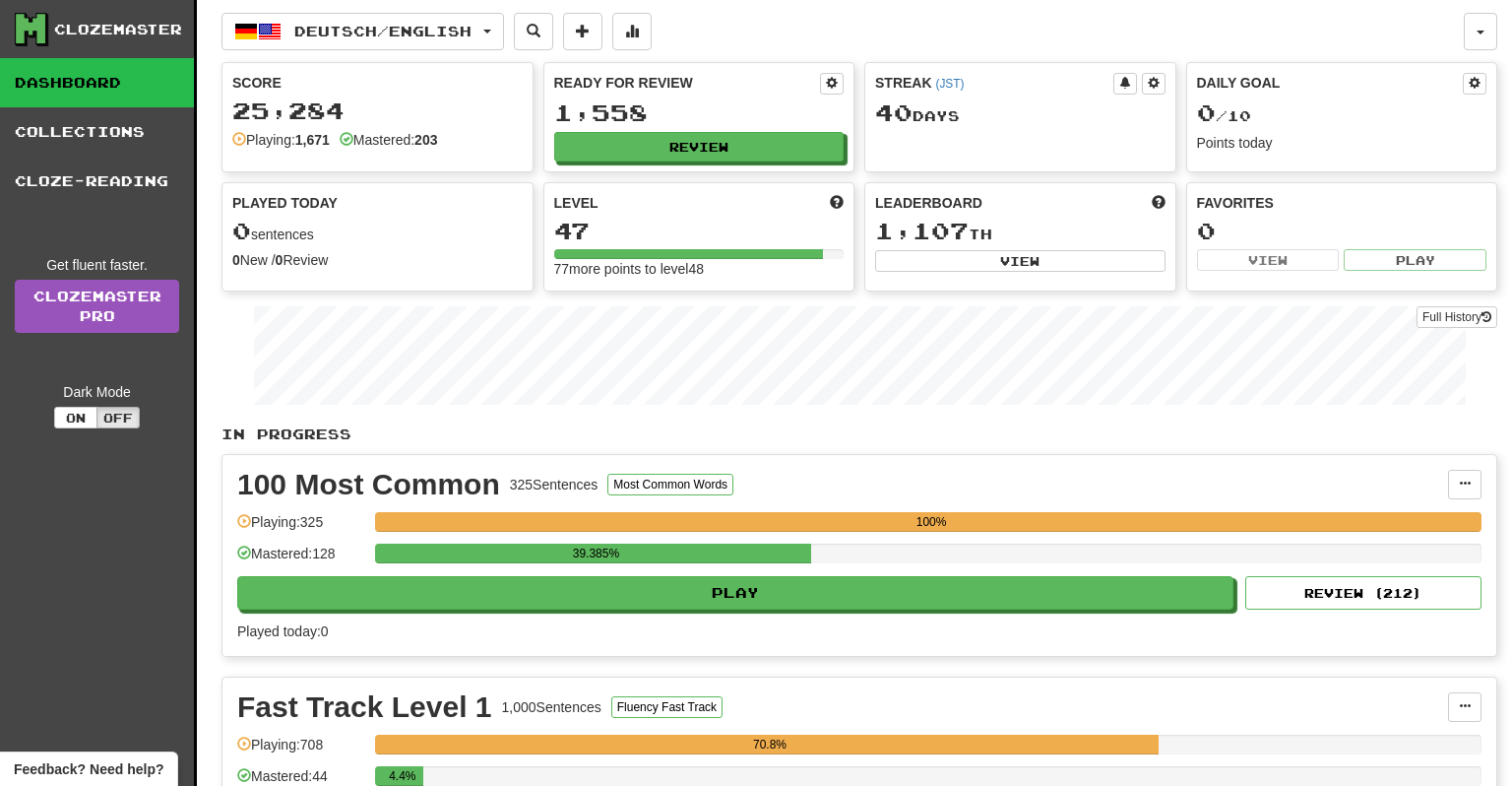 scroll, scrollTop: 0, scrollLeft: 0, axis: both 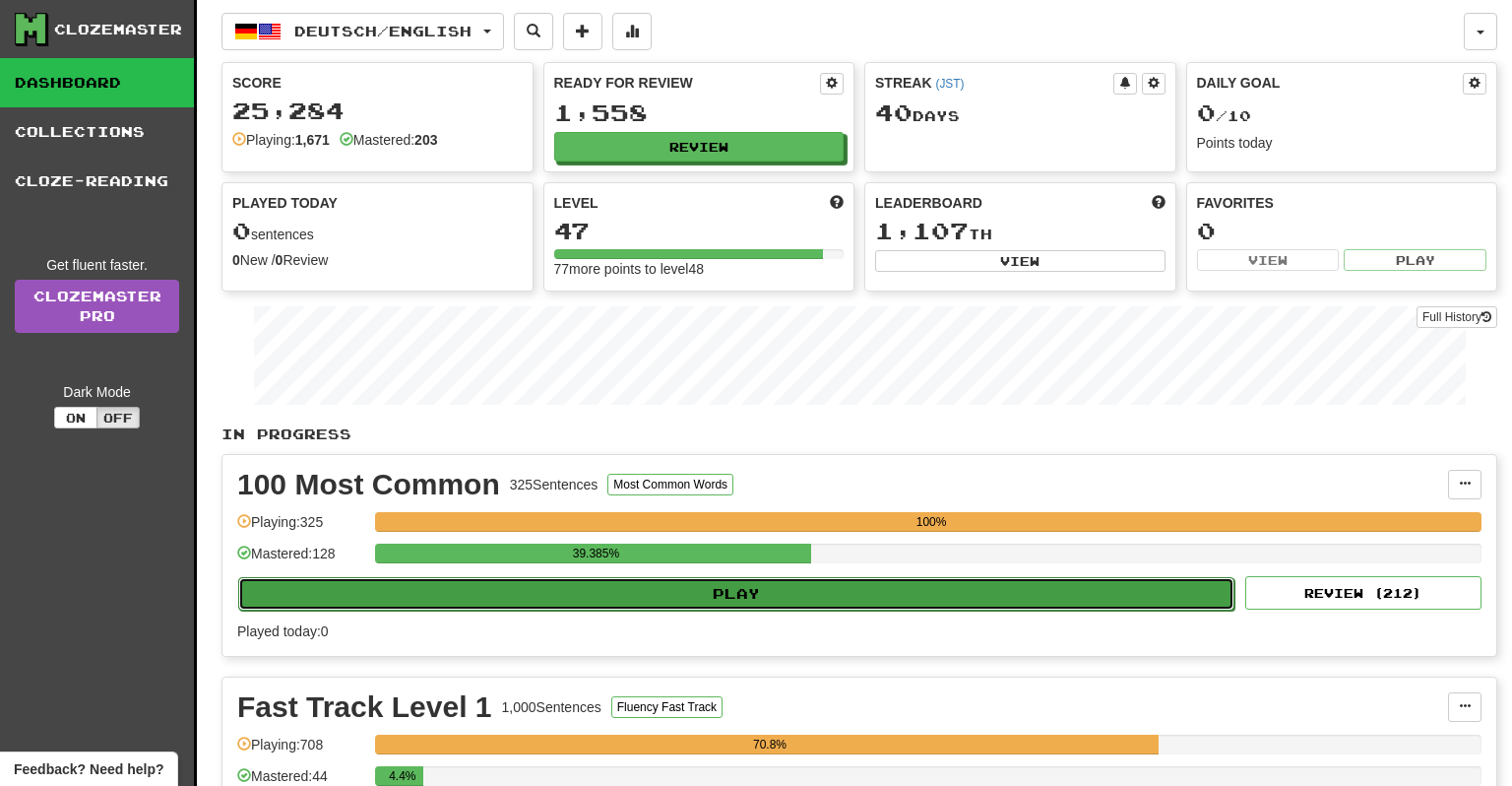 click on "Play" at bounding box center [736, 594] 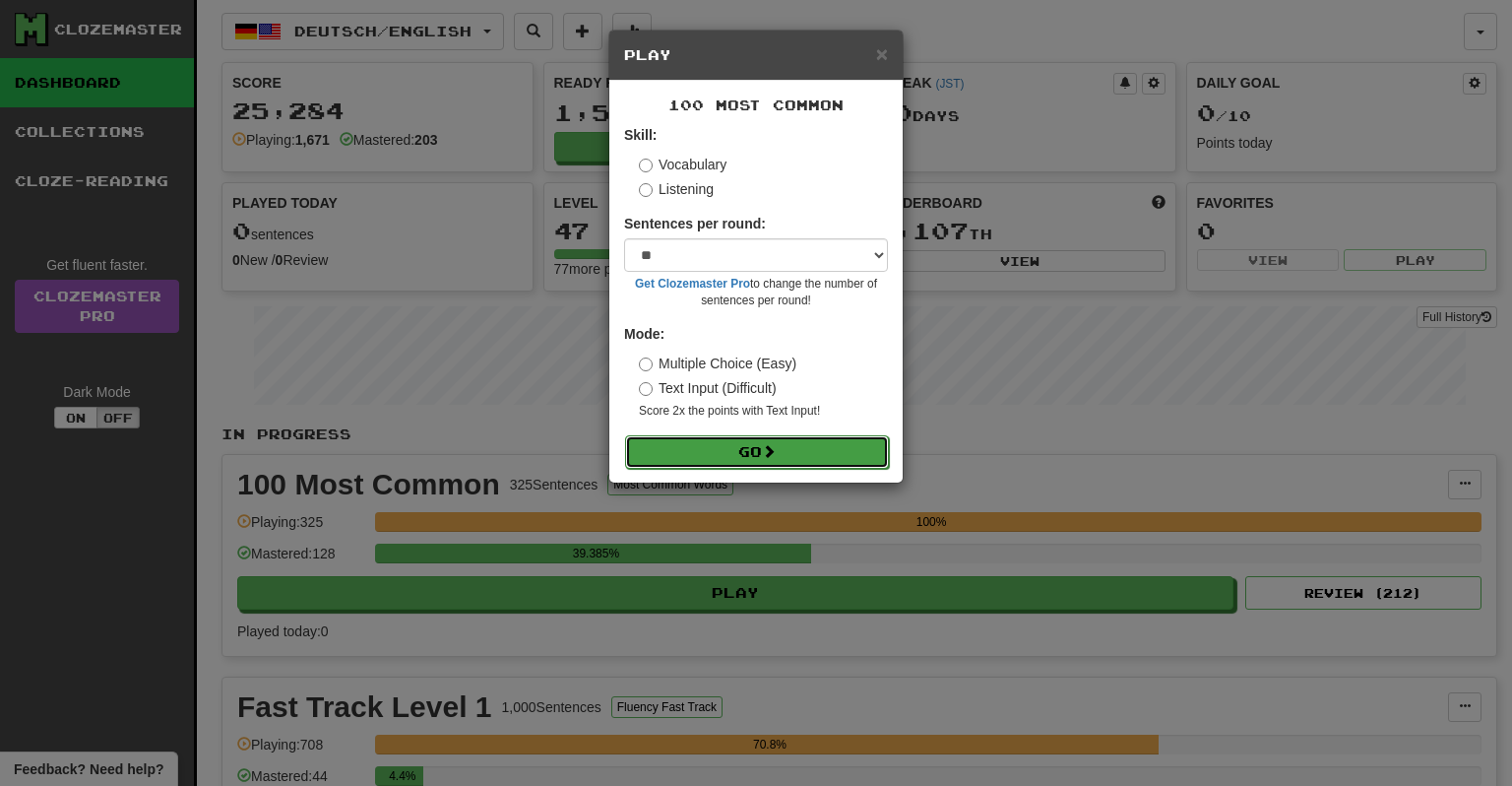 click on "Go" at bounding box center [757, 452] 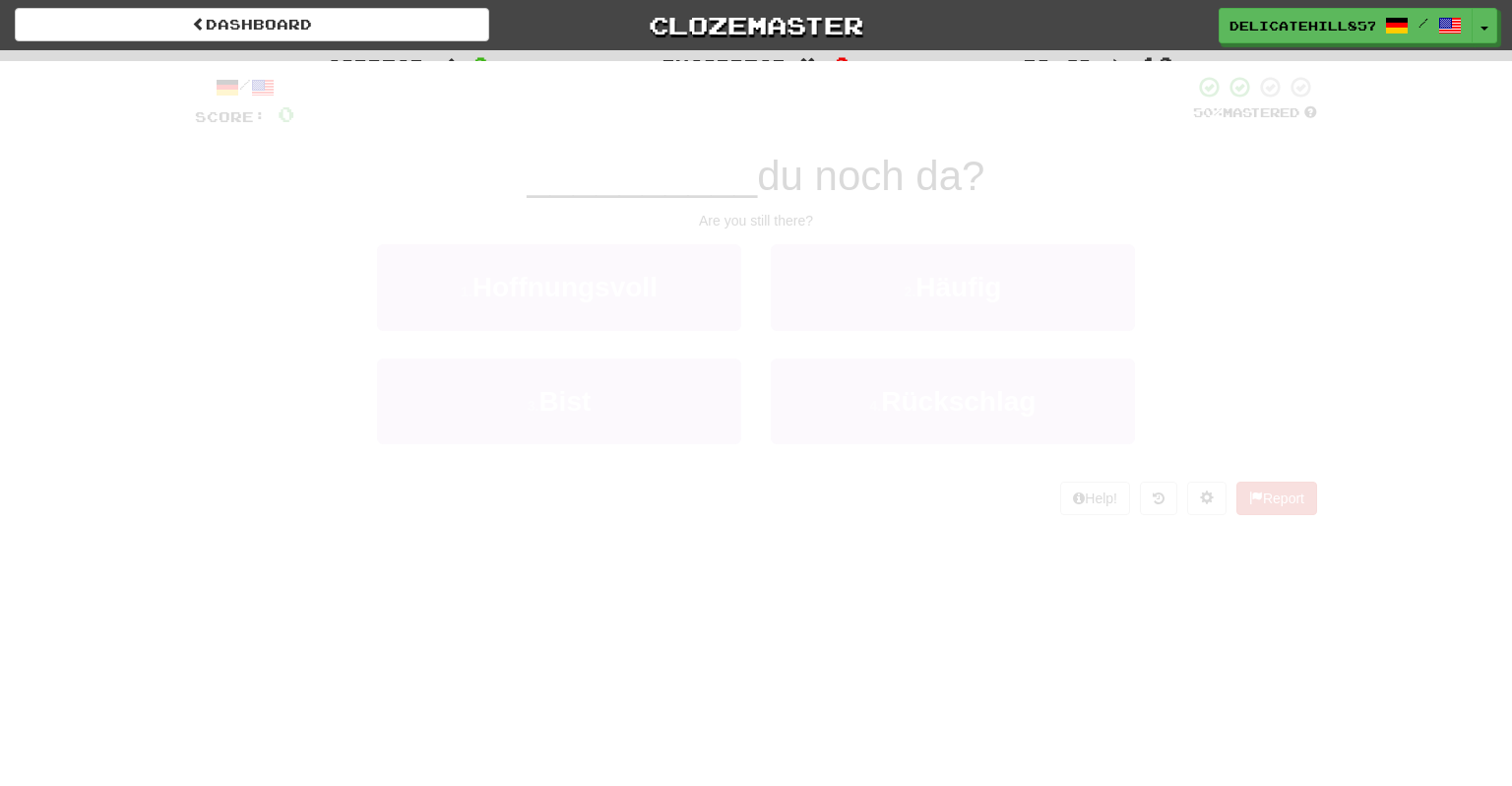 scroll, scrollTop: 0, scrollLeft: 0, axis: both 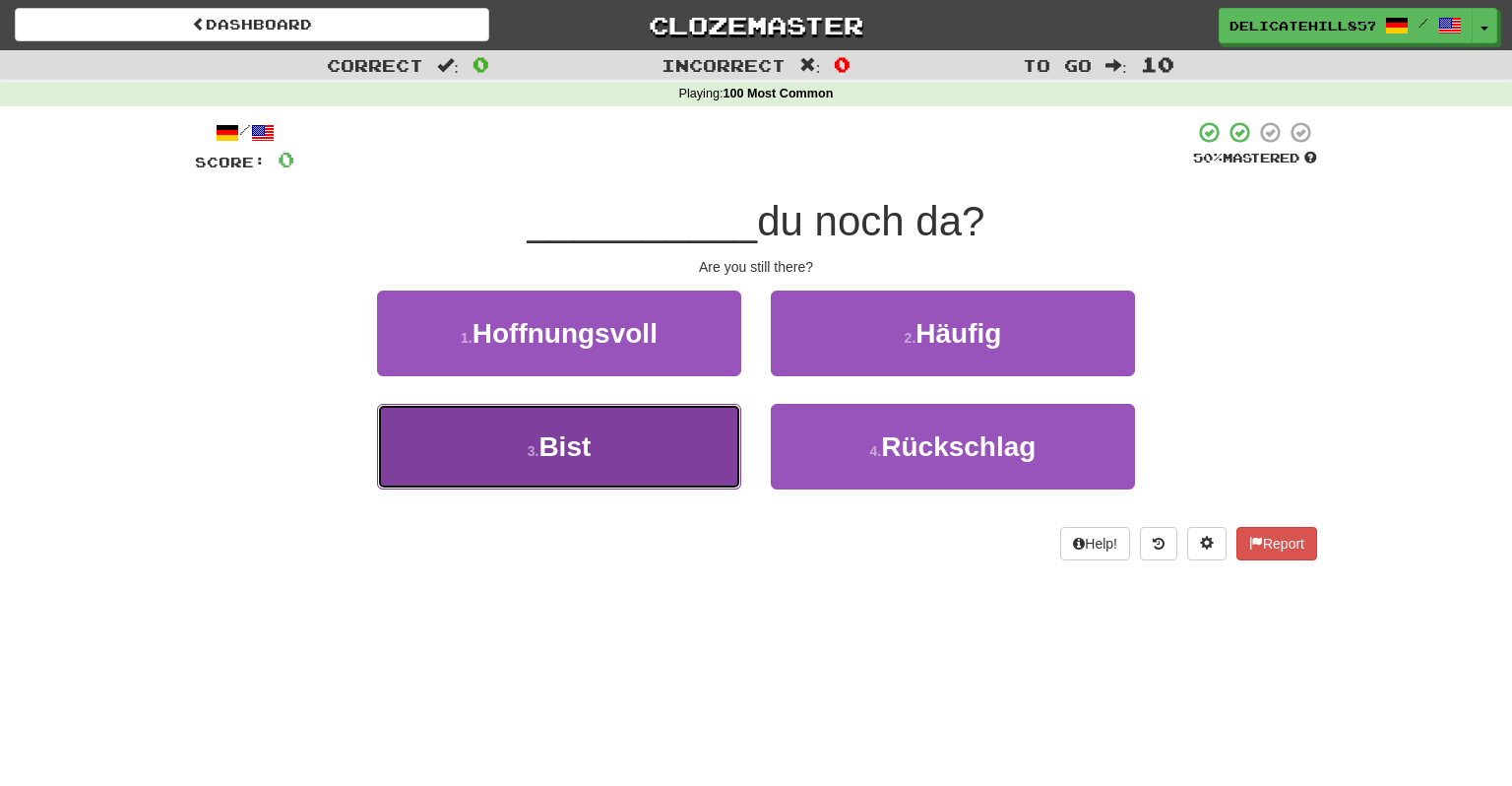 click on "3 .  Bist" at bounding box center (559, 446) 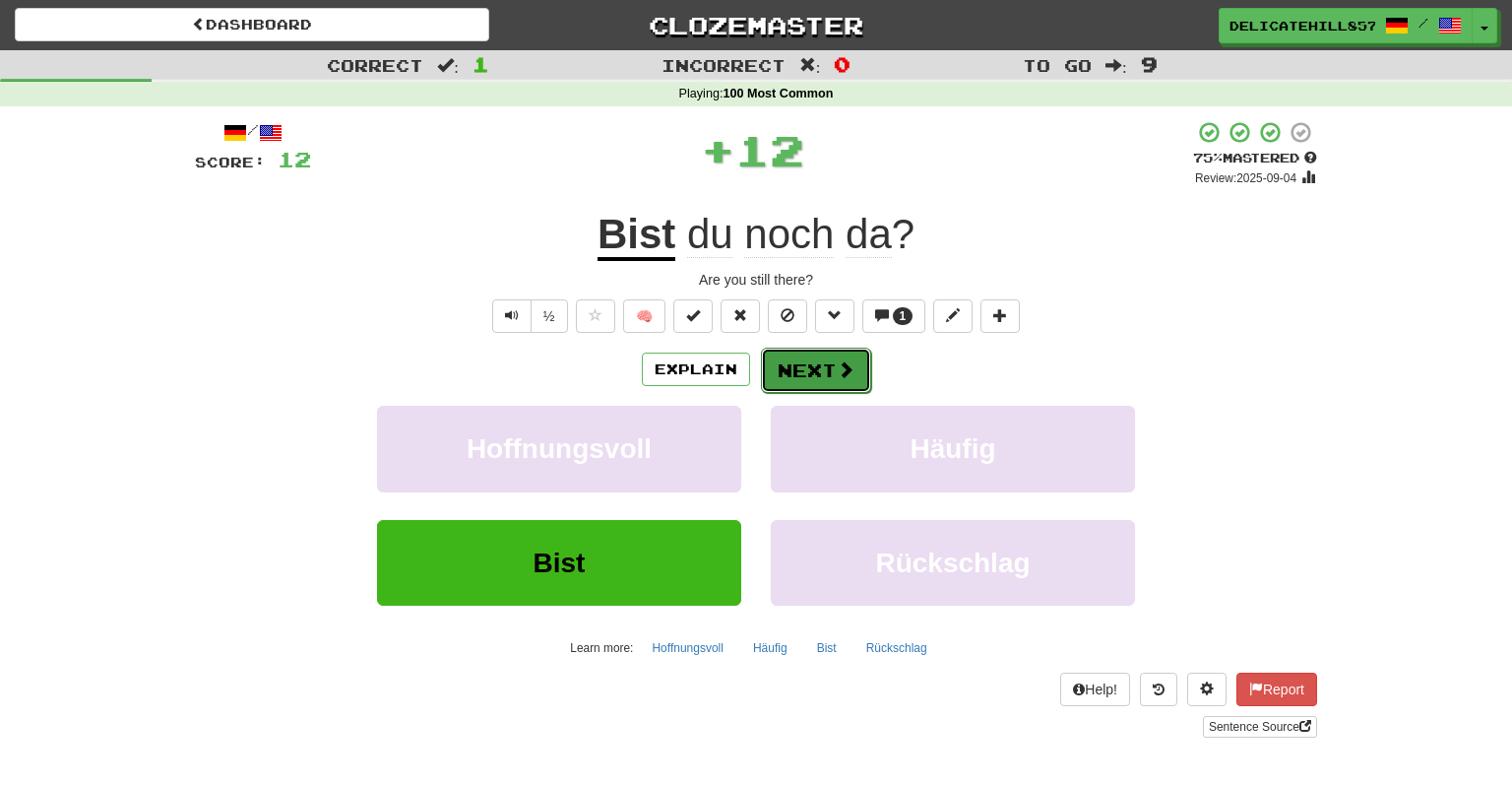 click on "Next" at bounding box center [816, 370] 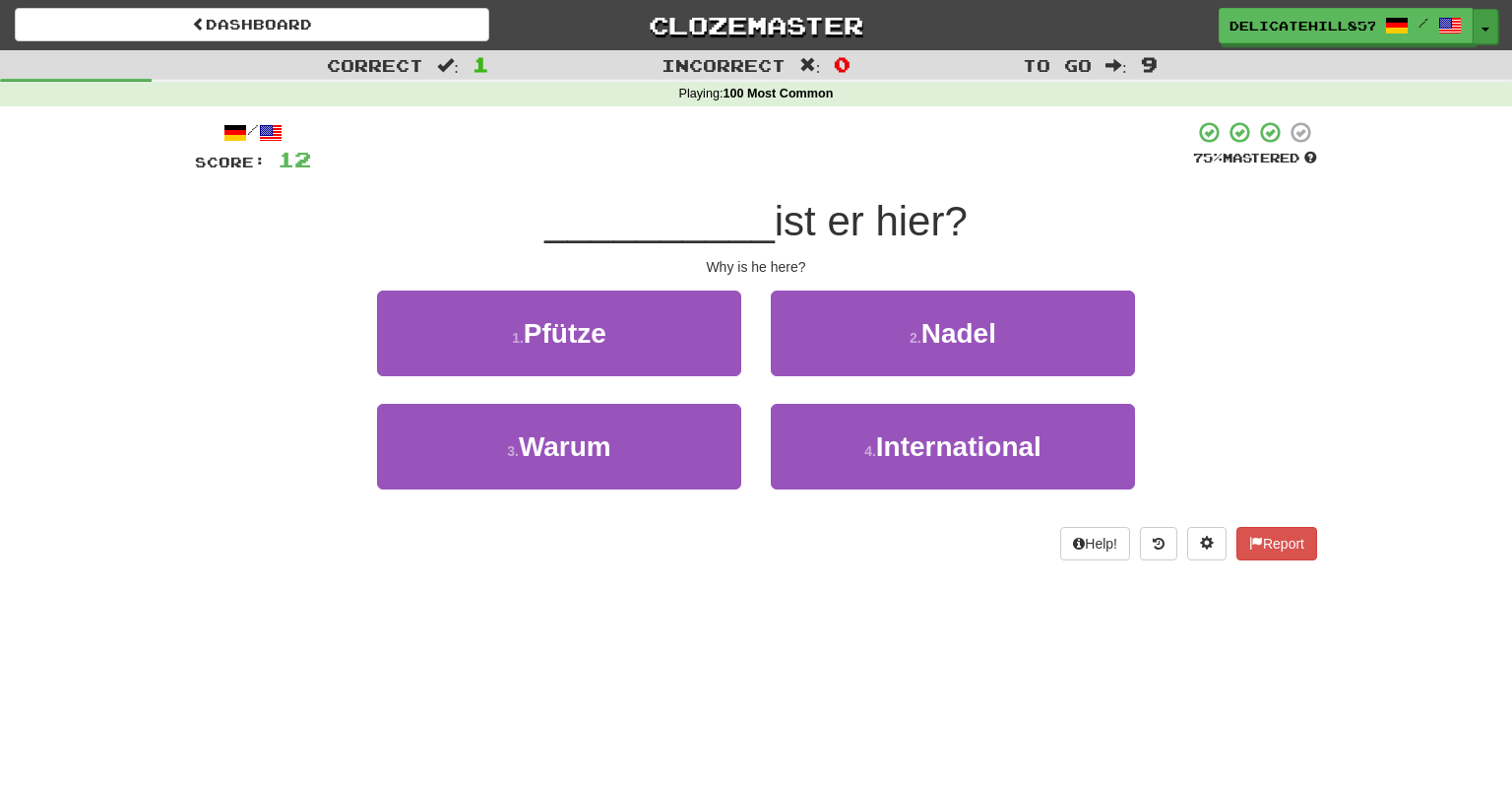 click on "Toggle Dropdown" at bounding box center [1485, 27] 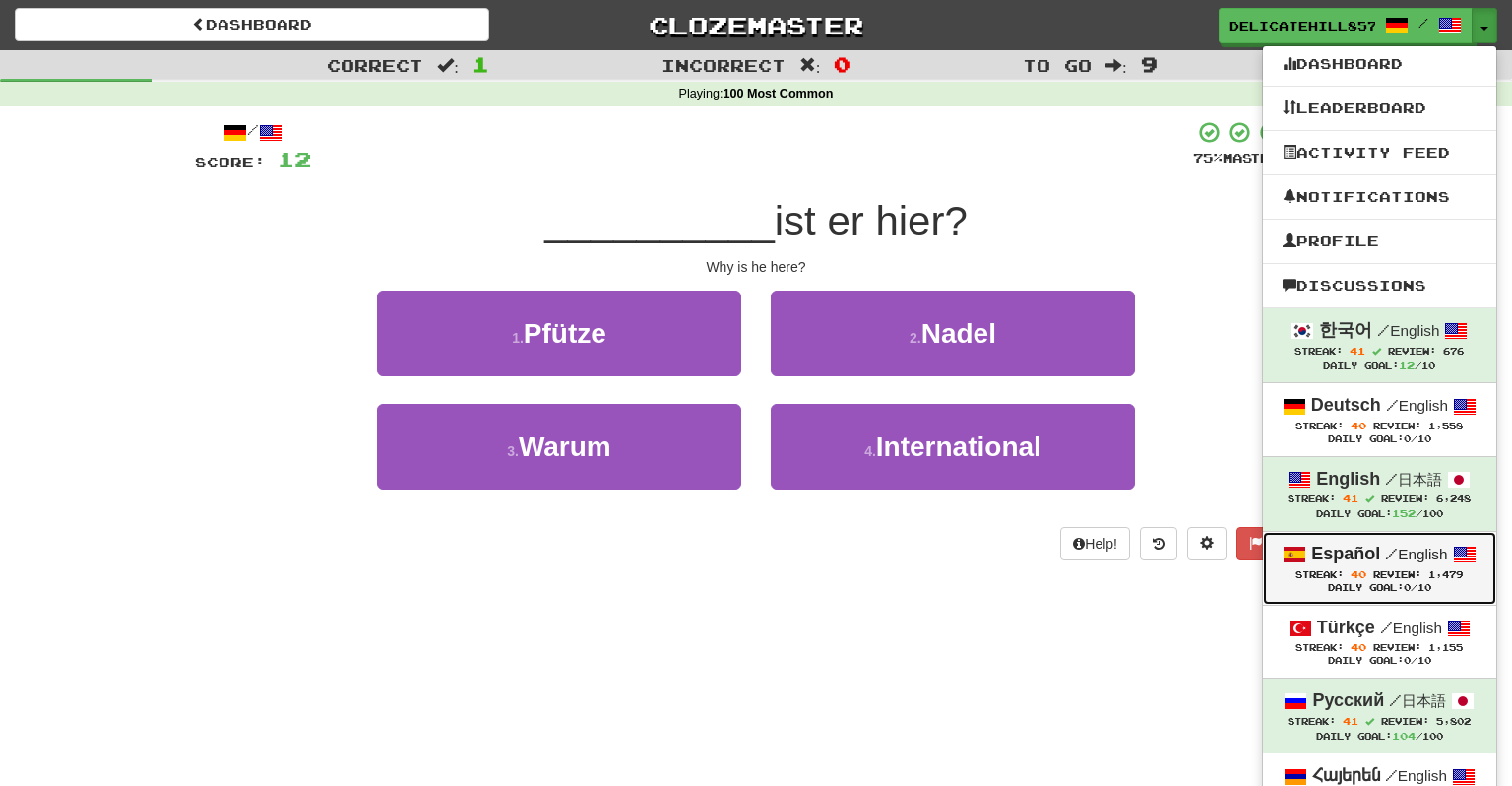 click on "Daily Goal:  0 /10" at bounding box center [1379, 588] 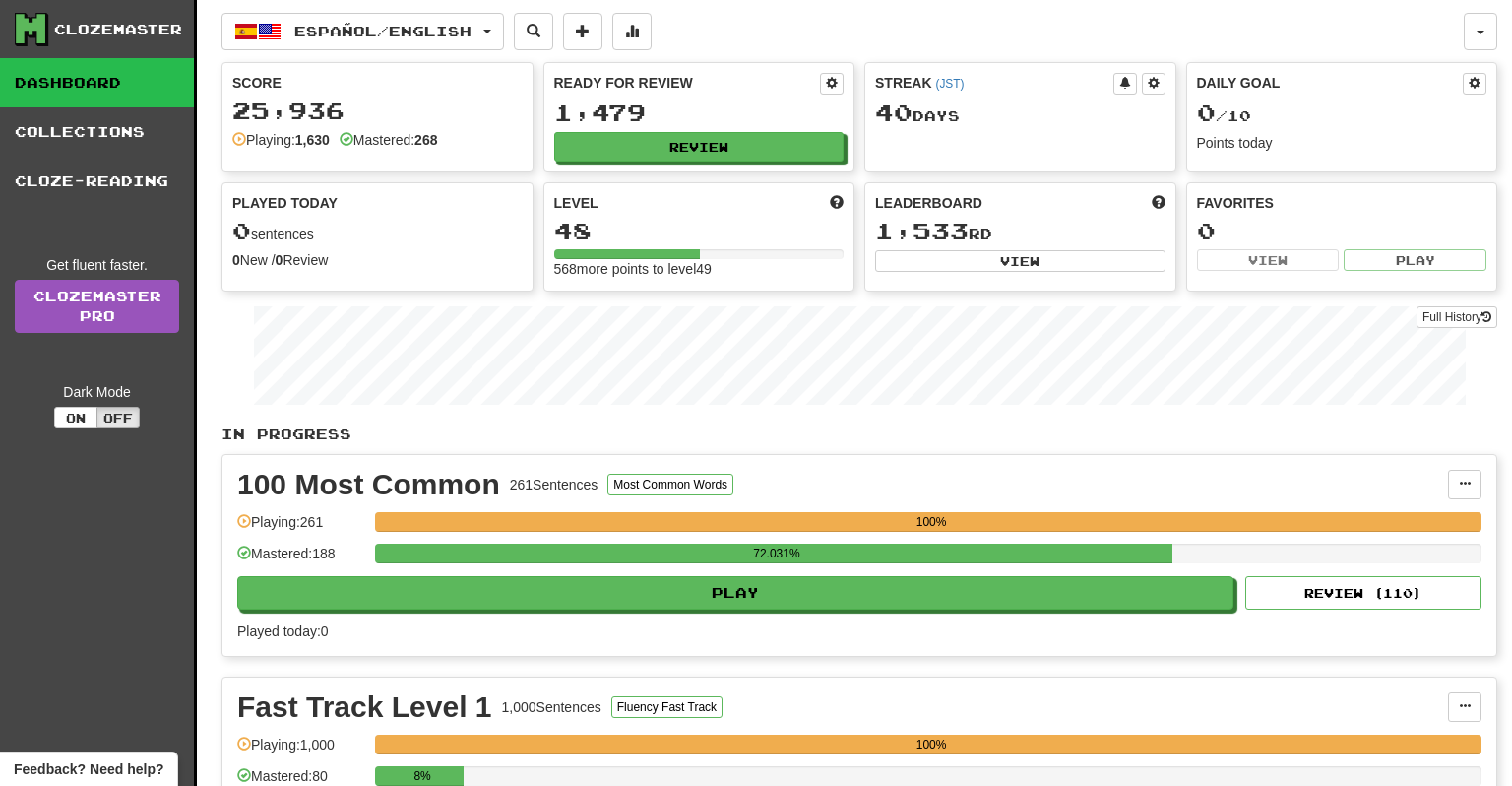 scroll, scrollTop: 0, scrollLeft: 0, axis: both 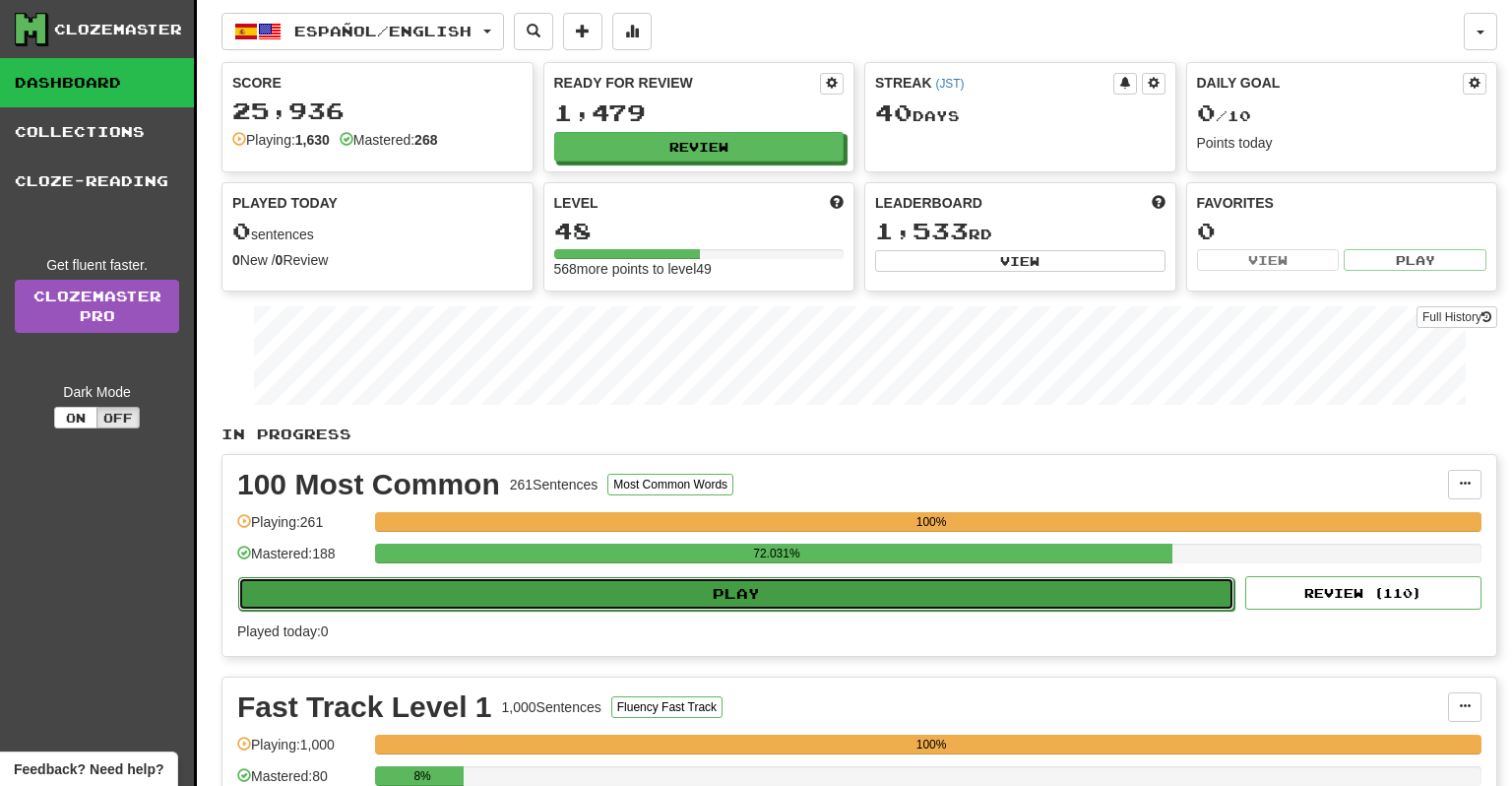 click on "Play" at bounding box center (736, 594) 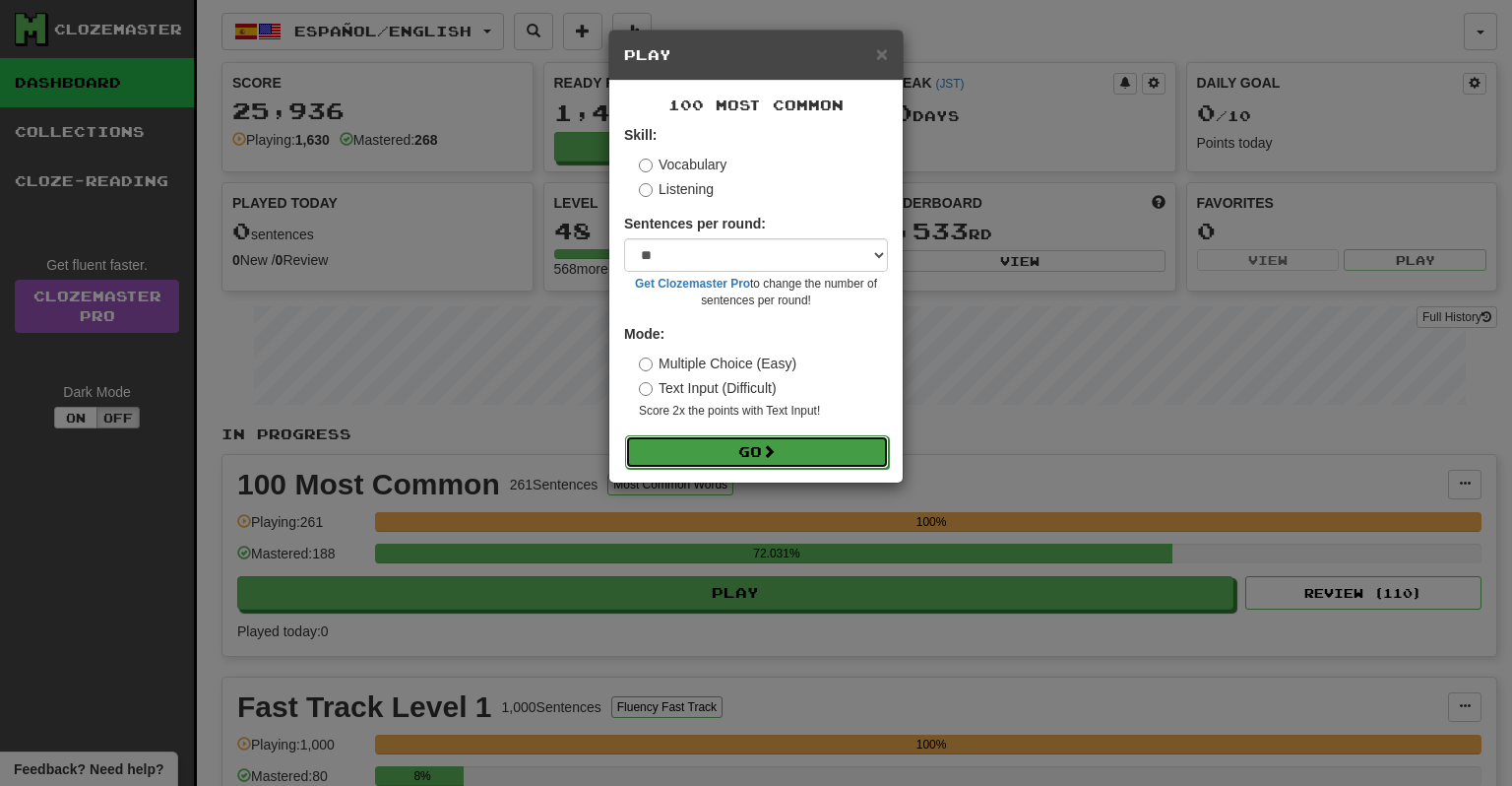 click on "Go" at bounding box center (757, 452) 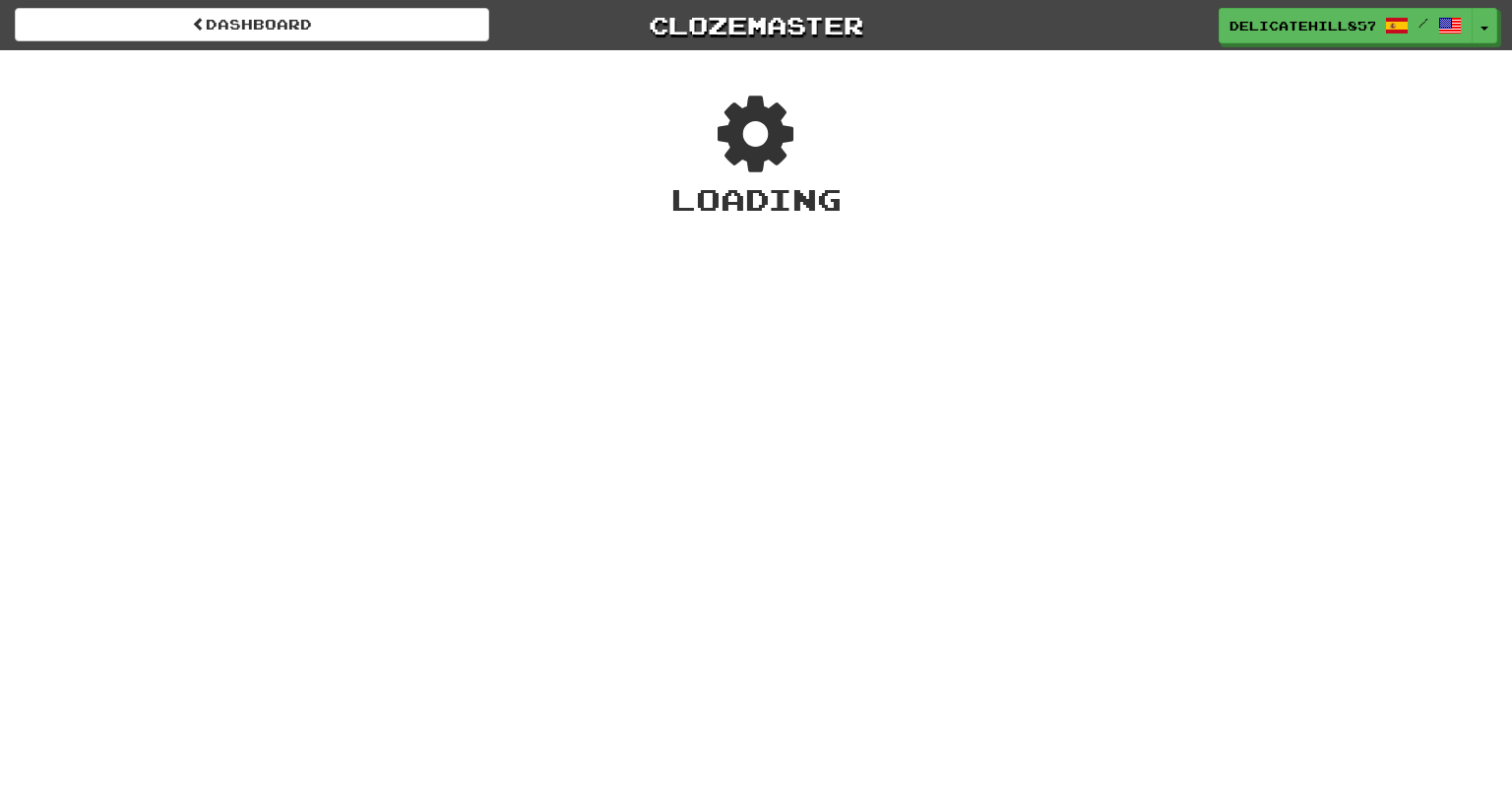 scroll, scrollTop: 0, scrollLeft: 0, axis: both 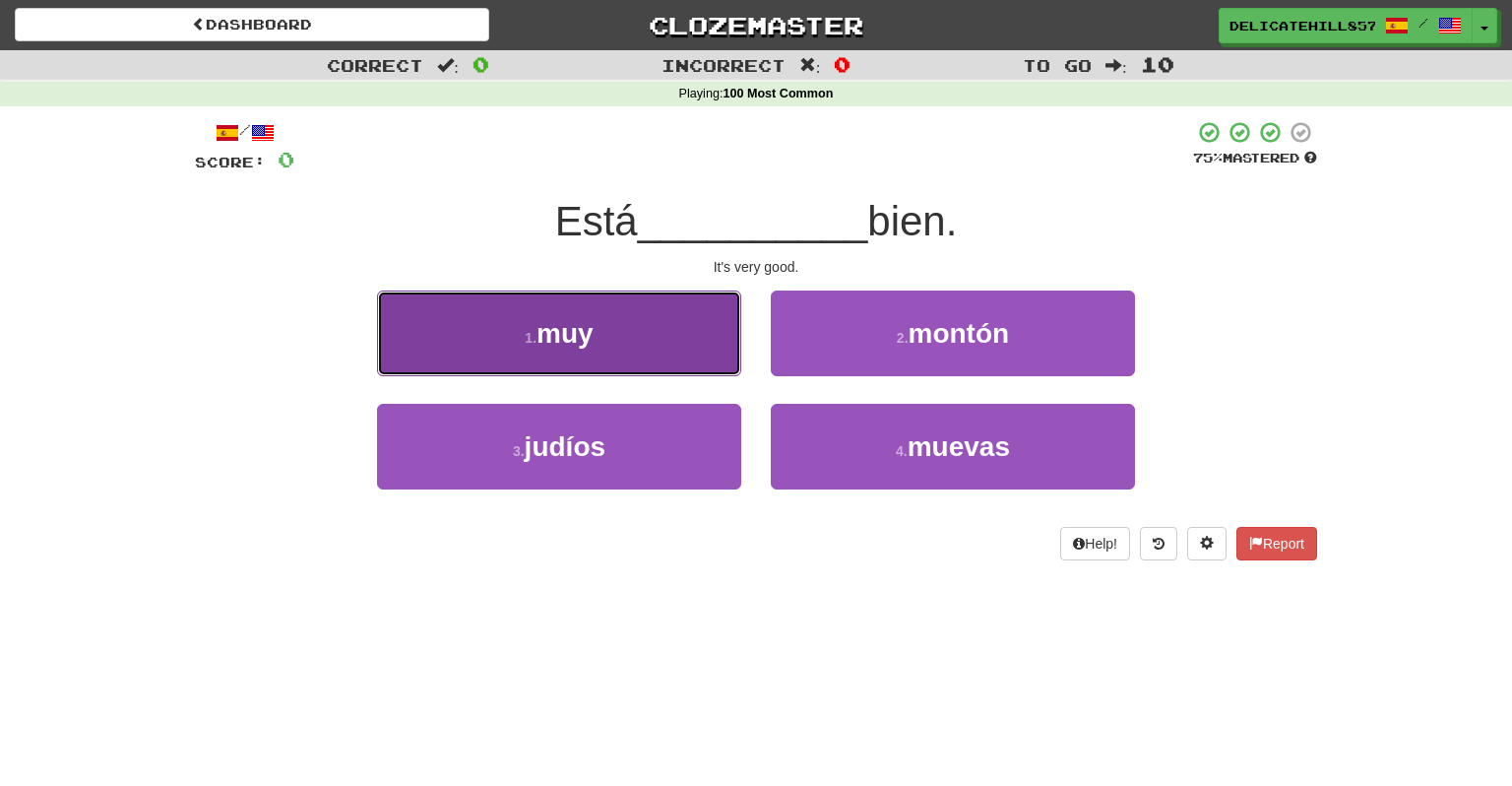click on "1 .  muy" at bounding box center [559, 333] 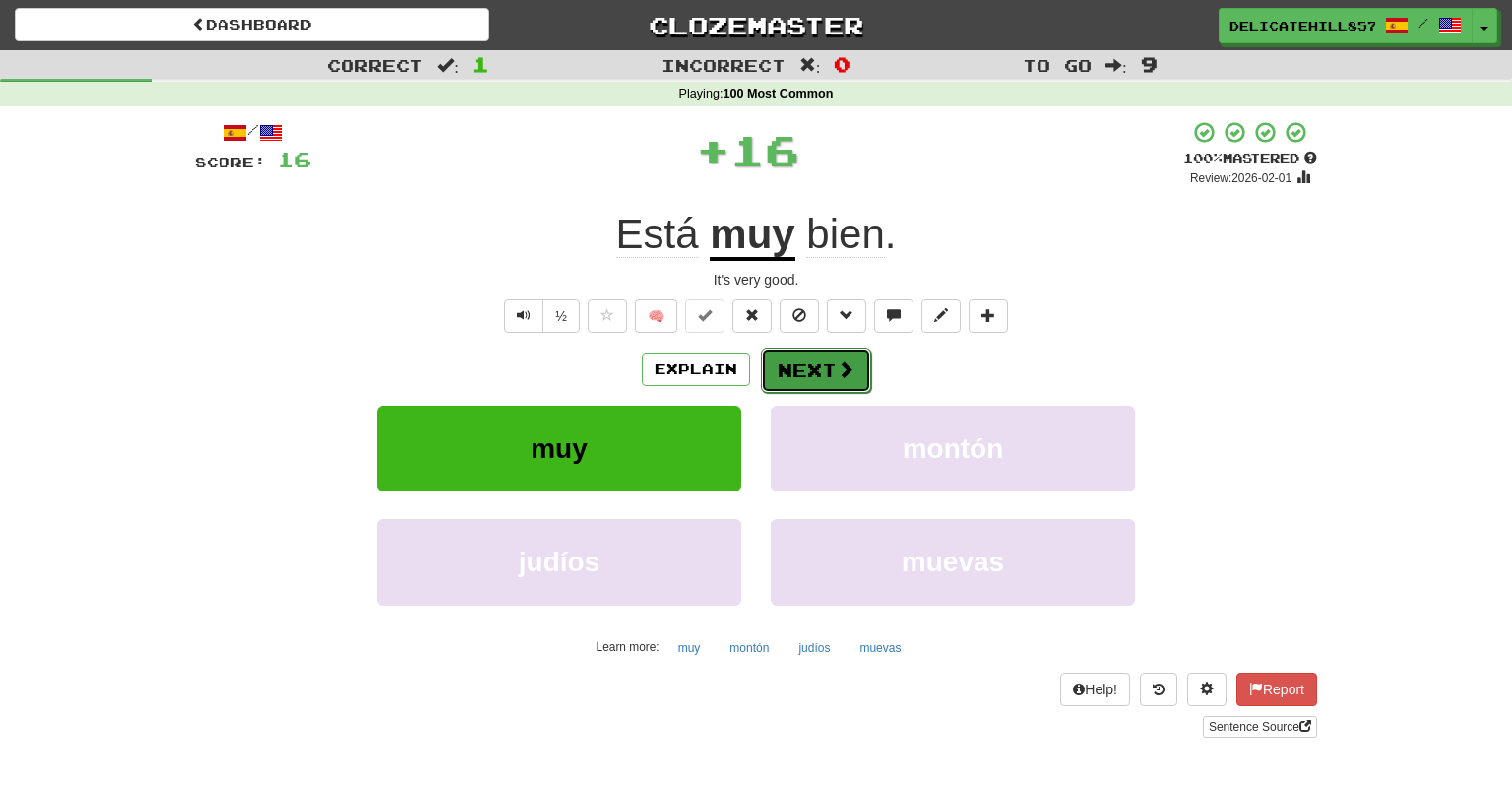 click on "Next" at bounding box center (816, 370) 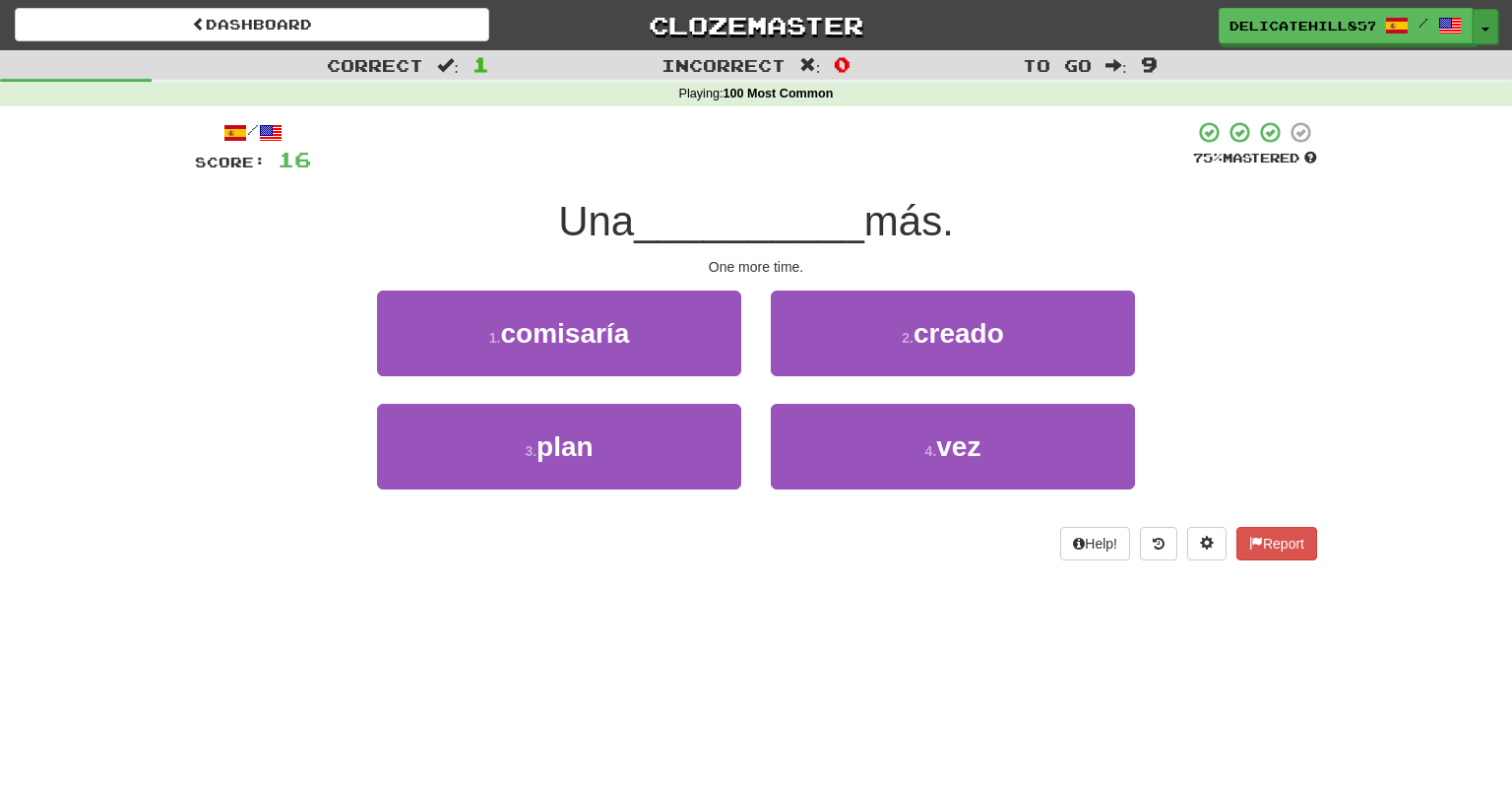 click on "Toggle Dropdown" at bounding box center (1485, 27) 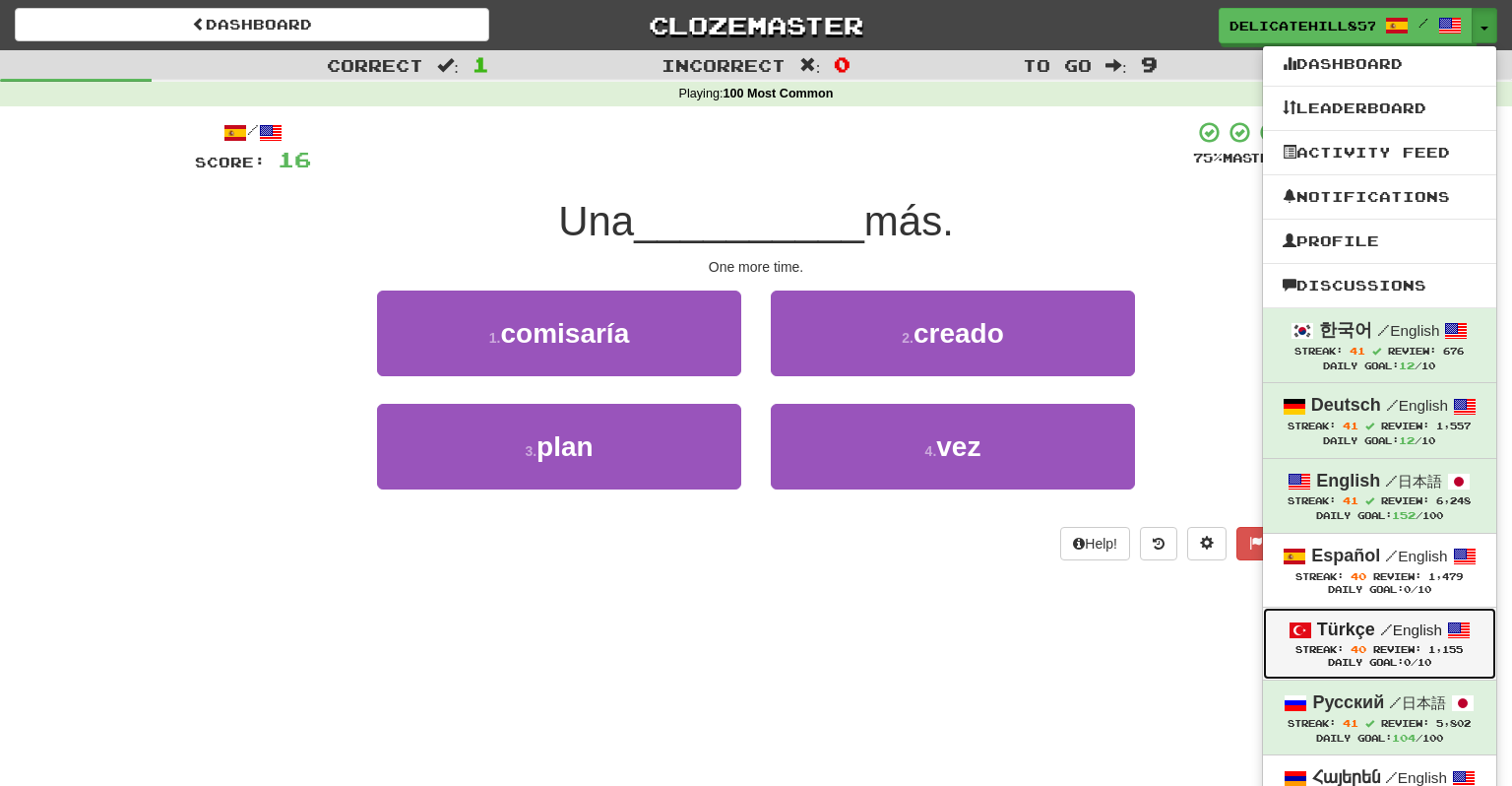 click on "Daily Goal:  0 /10" at bounding box center (1379, 663) 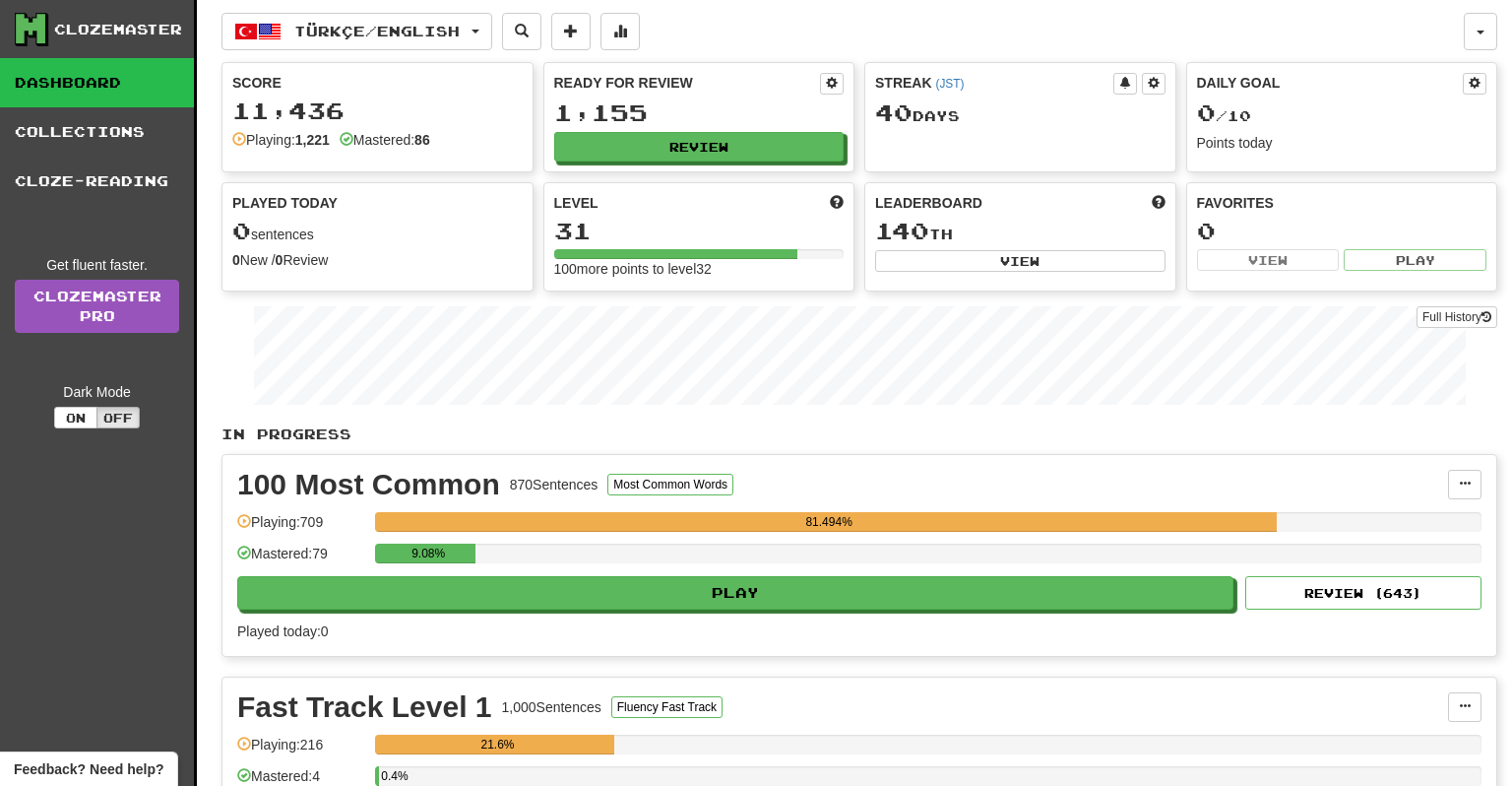 scroll, scrollTop: 0, scrollLeft: 0, axis: both 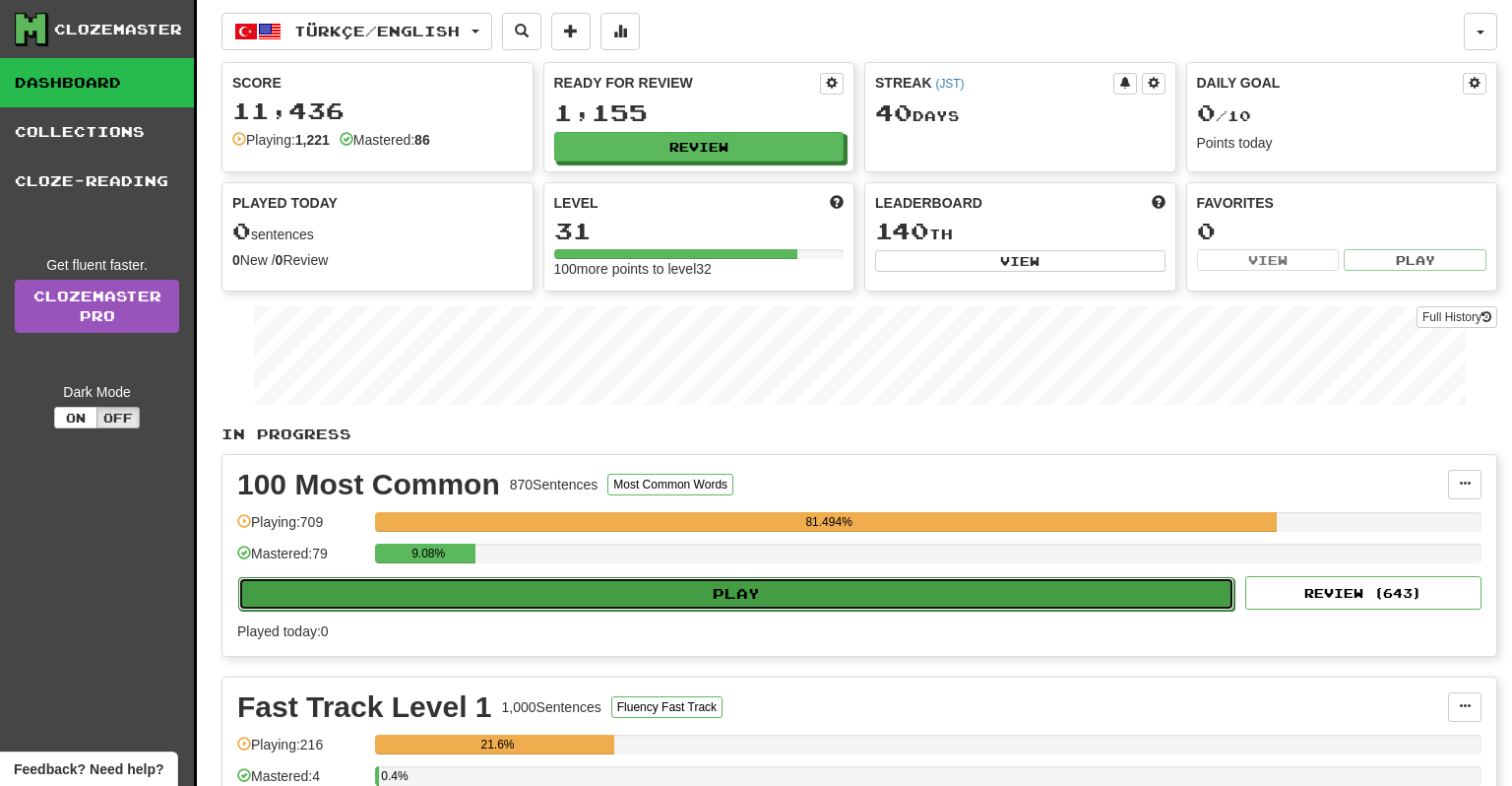 click on "Play" at bounding box center [736, 594] 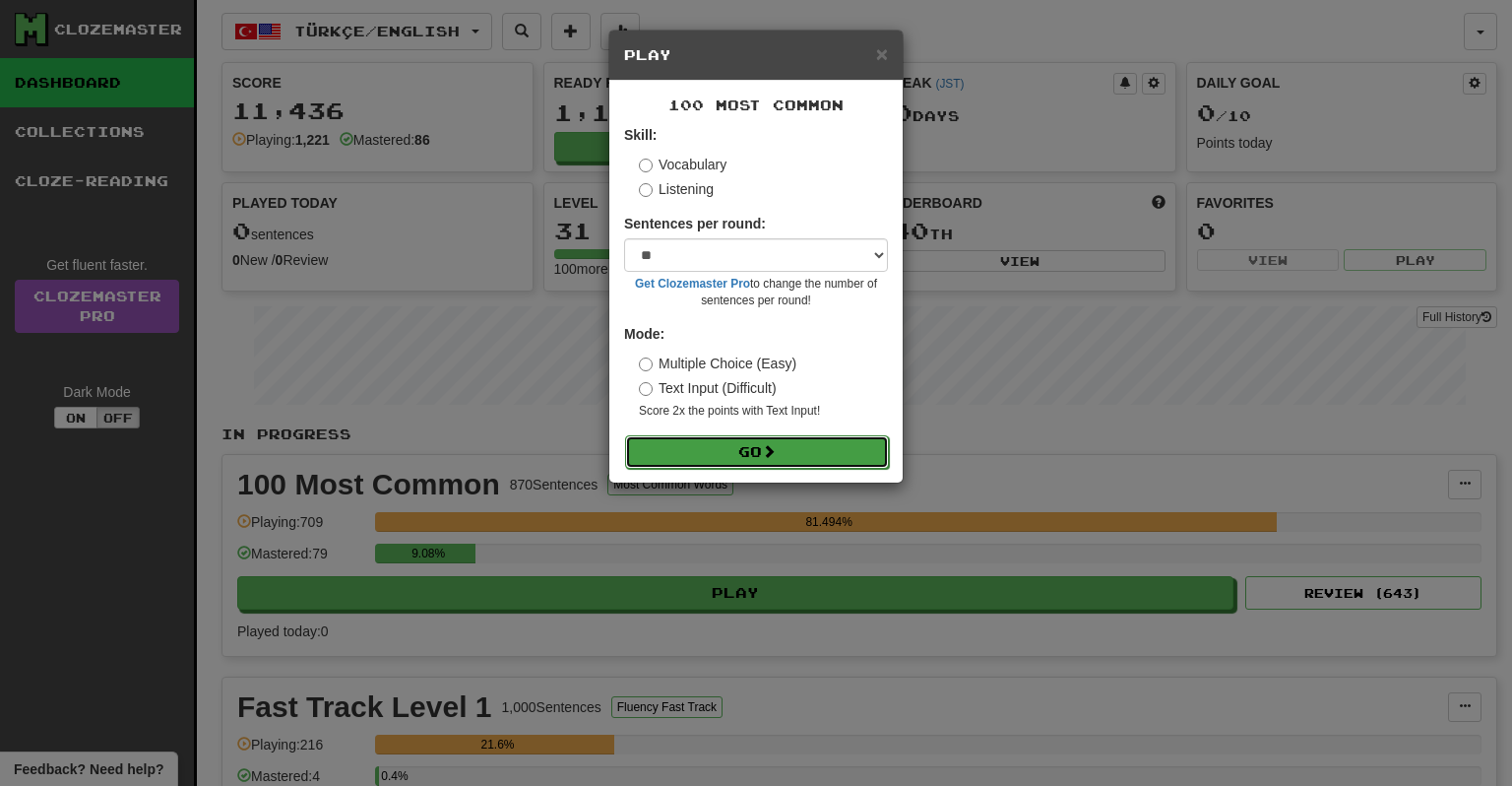 click on "Go" at bounding box center [757, 452] 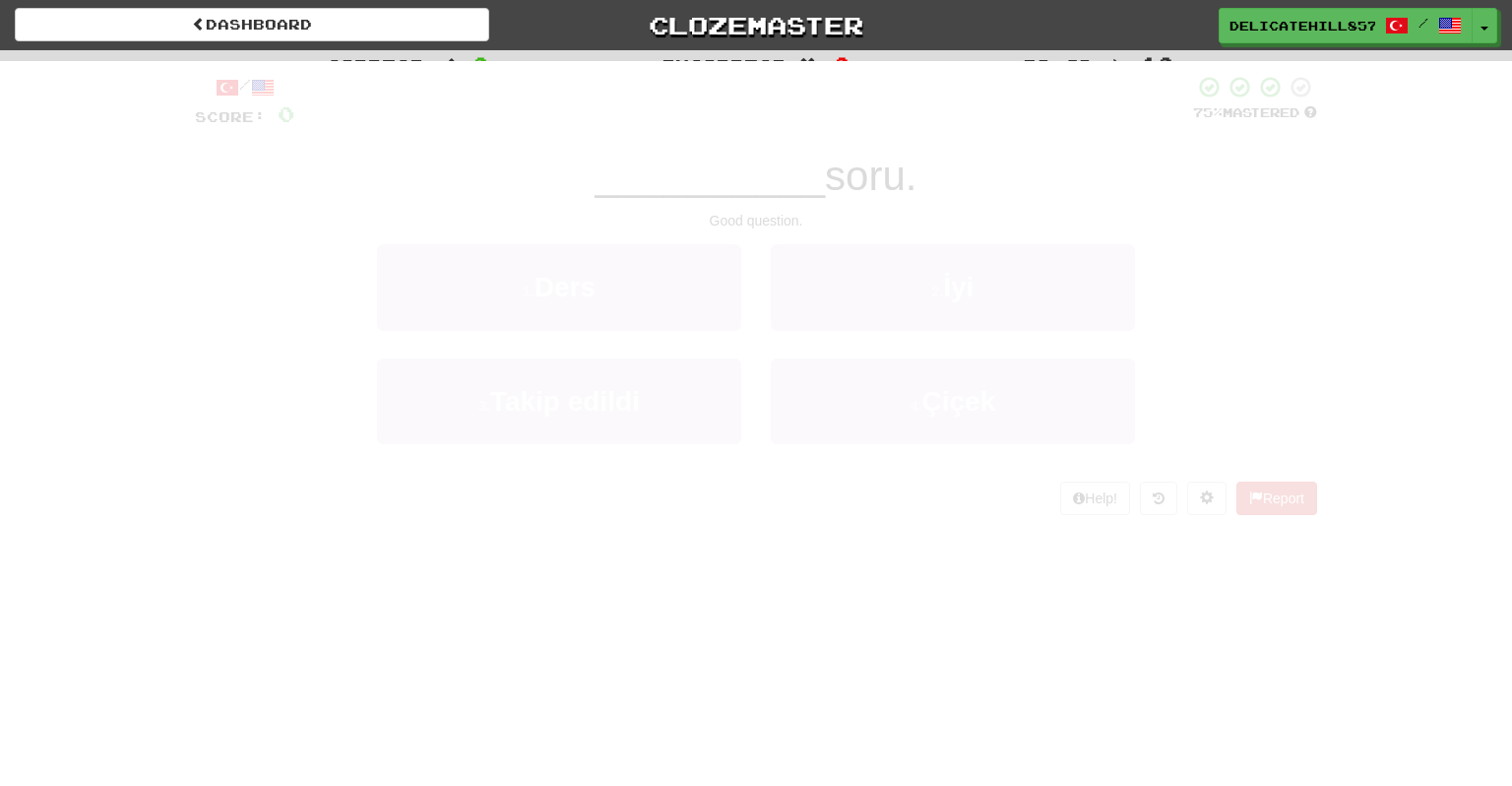 scroll, scrollTop: 0, scrollLeft: 0, axis: both 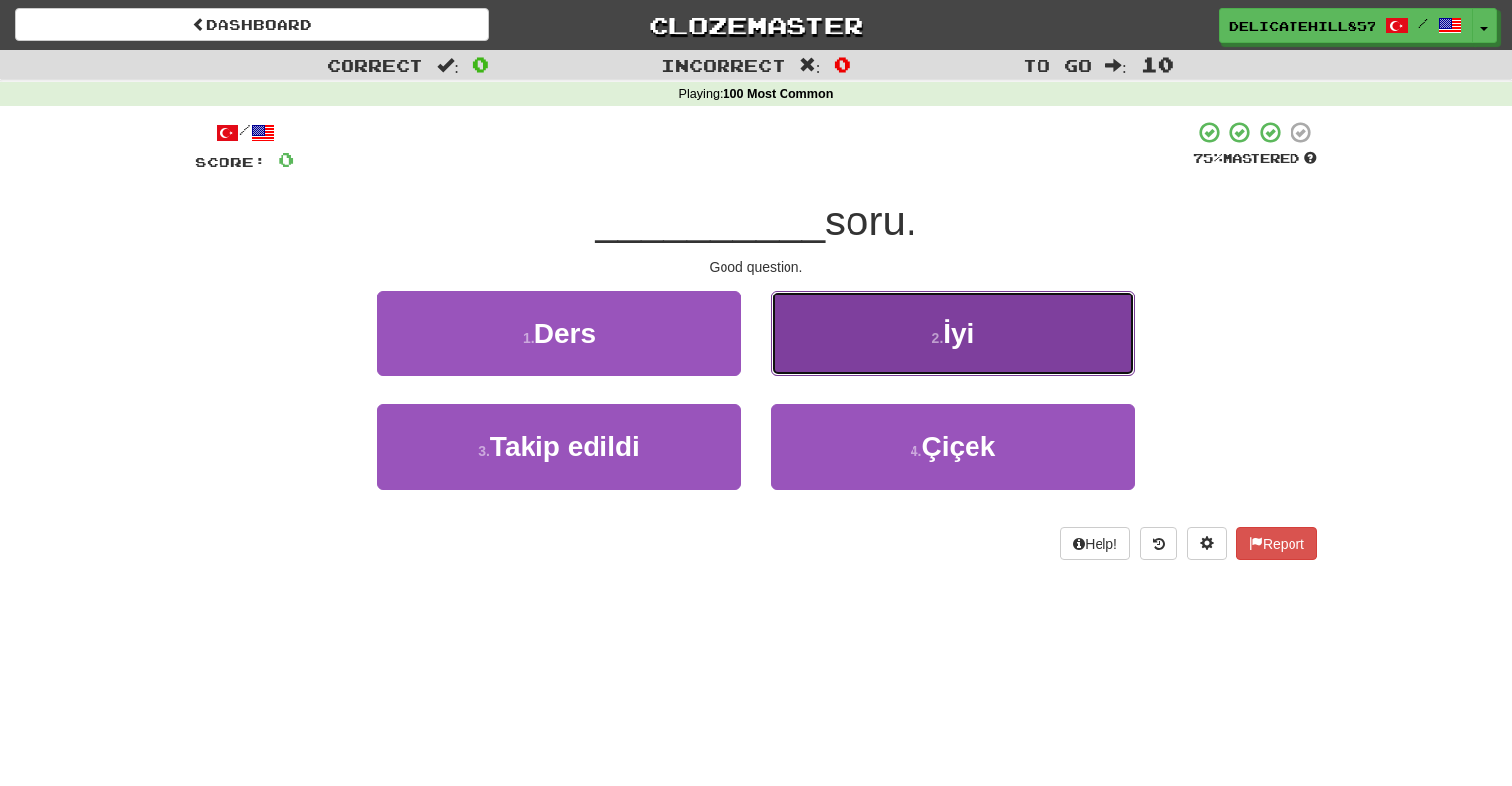 click on "2 .  İyi" at bounding box center (953, 333) 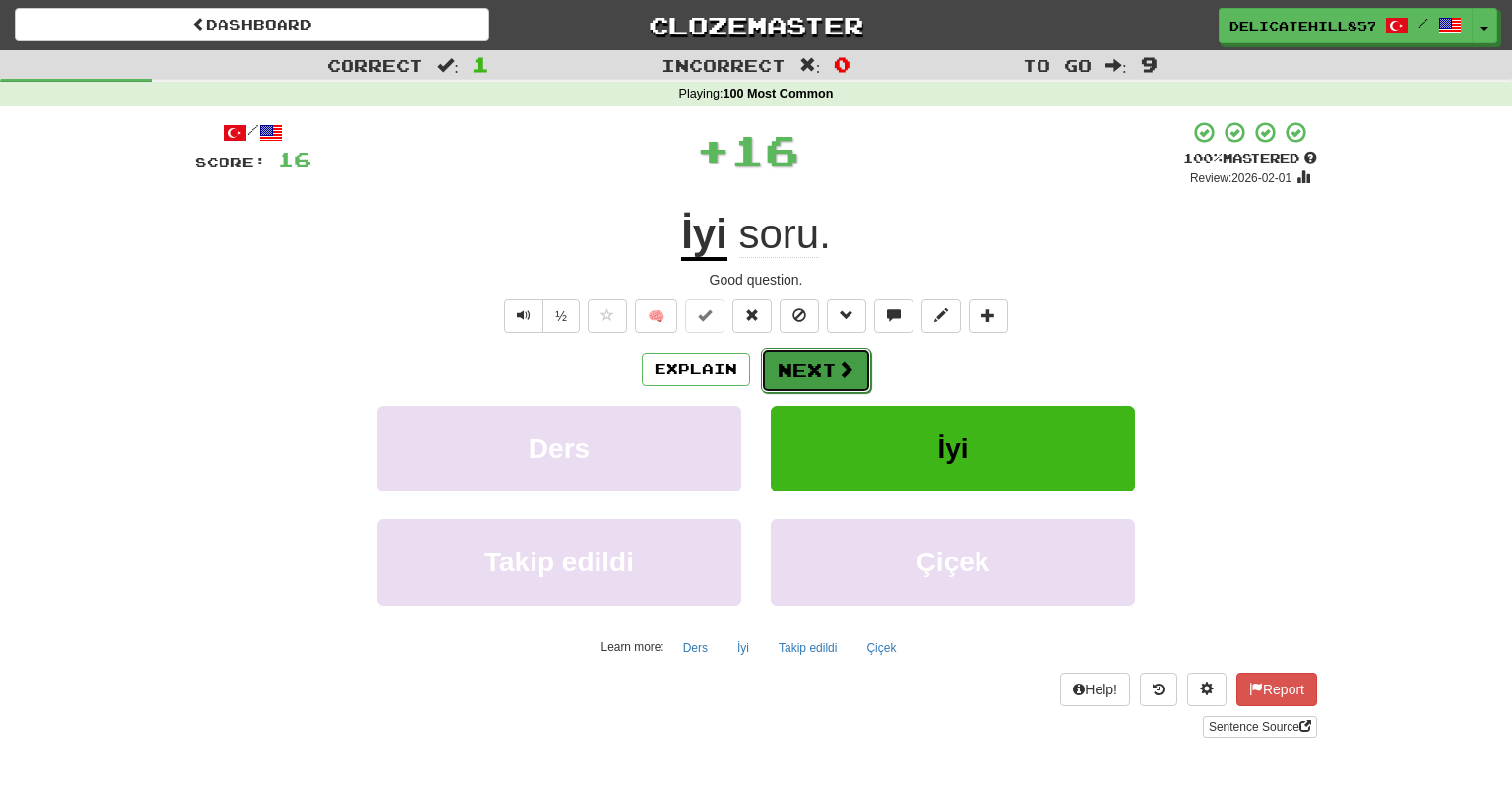 click on "Next" at bounding box center [816, 370] 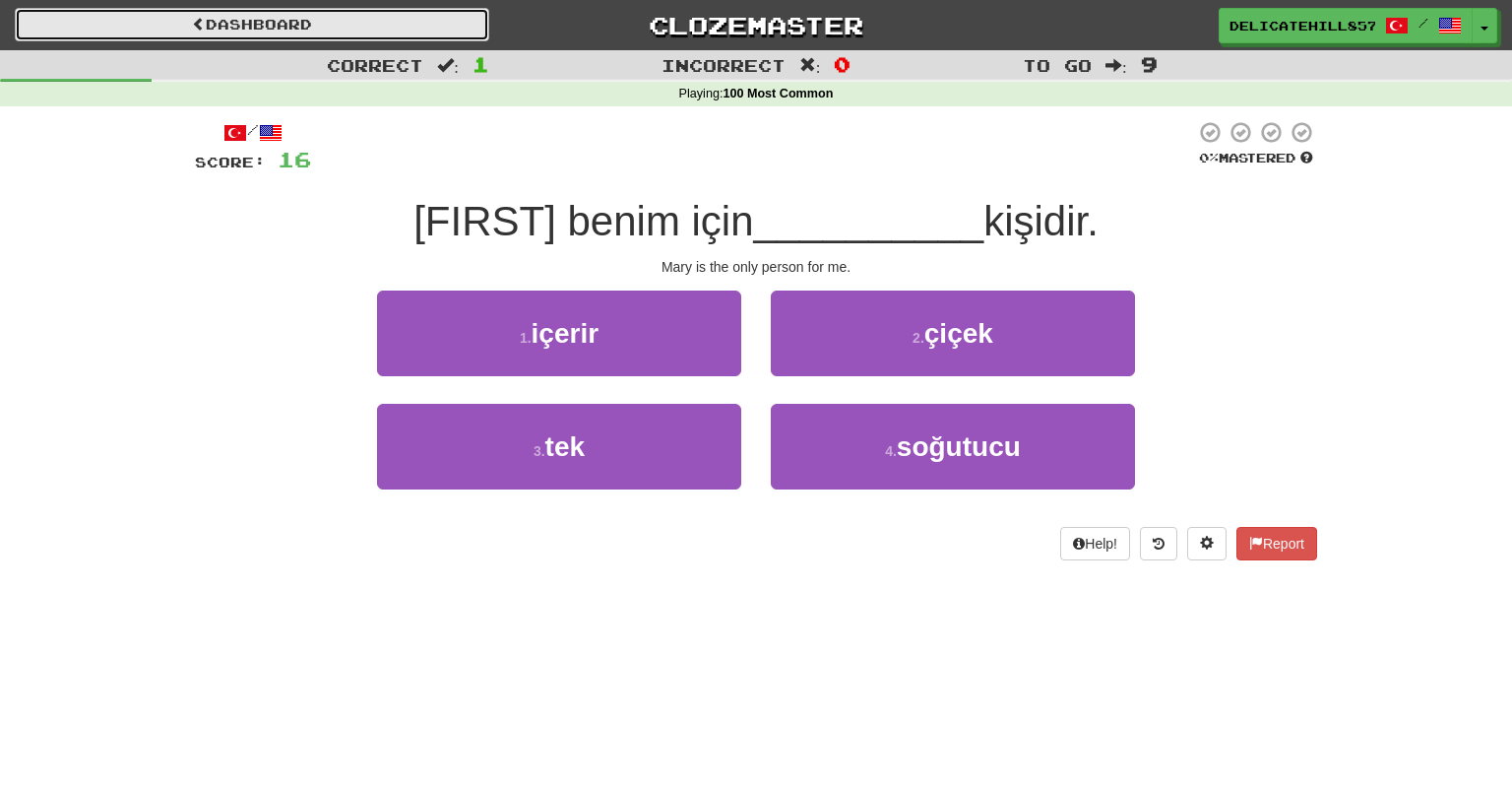 click on "Dashboard" at bounding box center [252, 25] 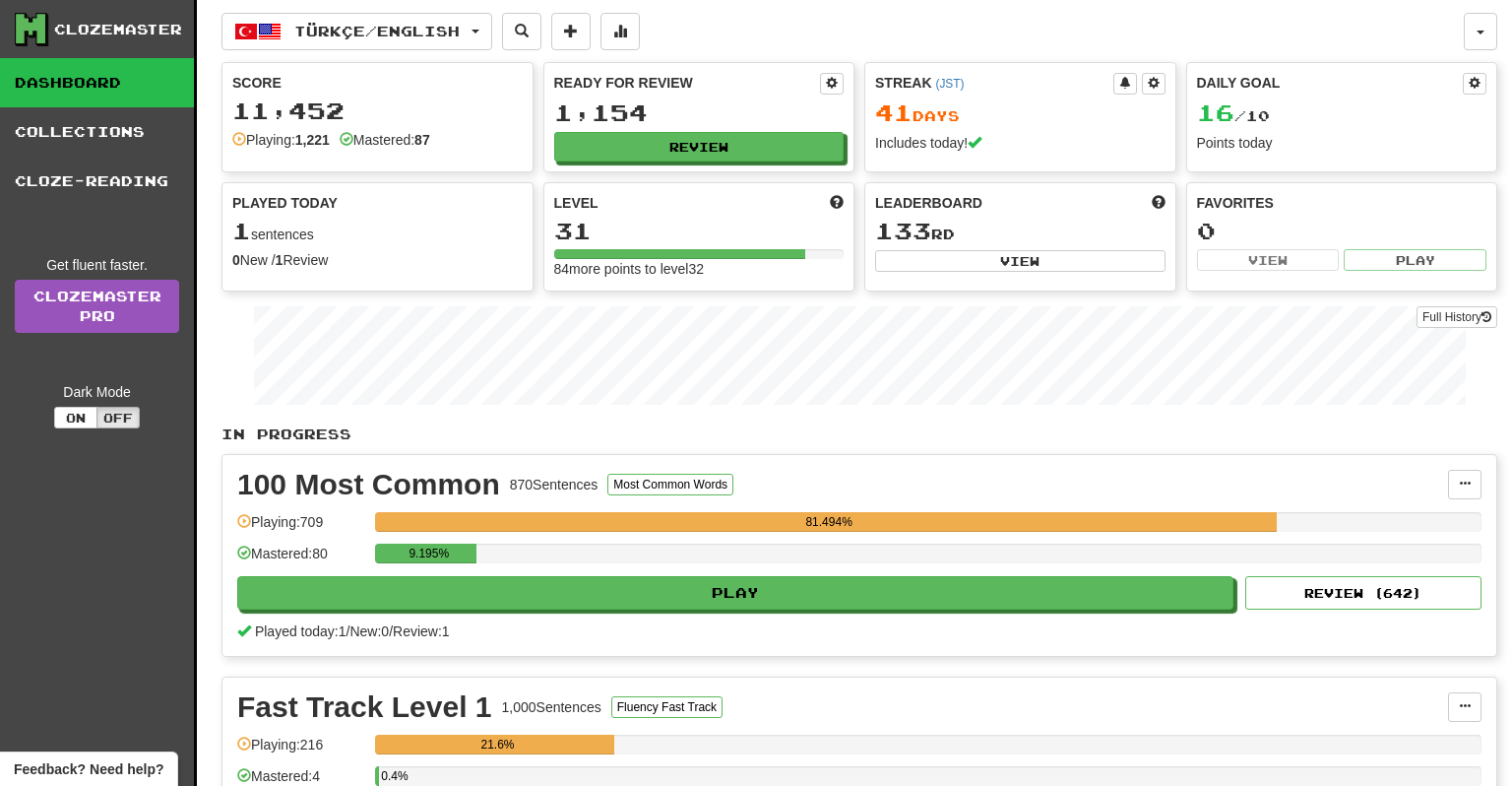 scroll, scrollTop: 0, scrollLeft: 0, axis: both 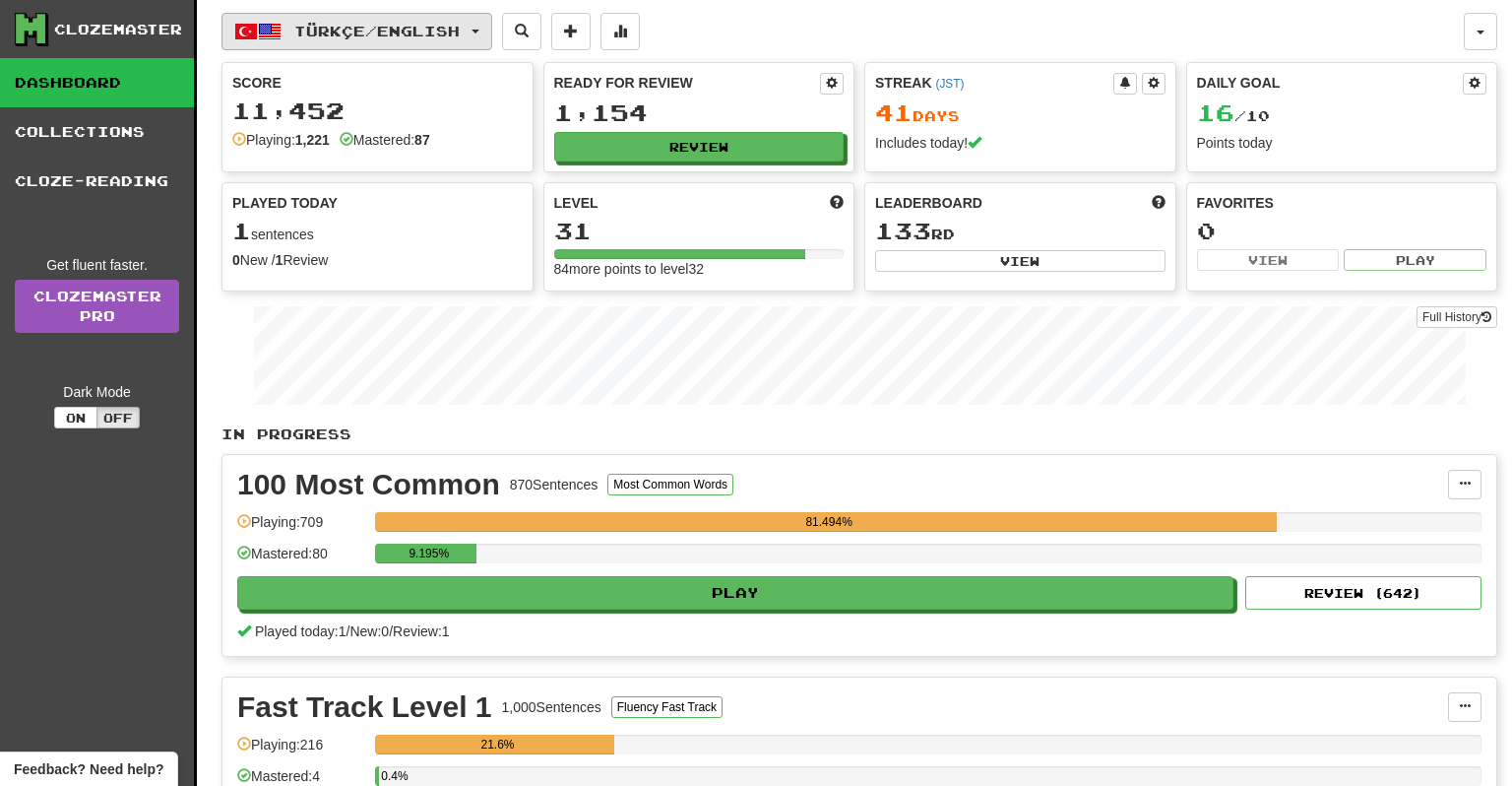 click on "Türkçe  /  English" at bounding box center (377, 31) 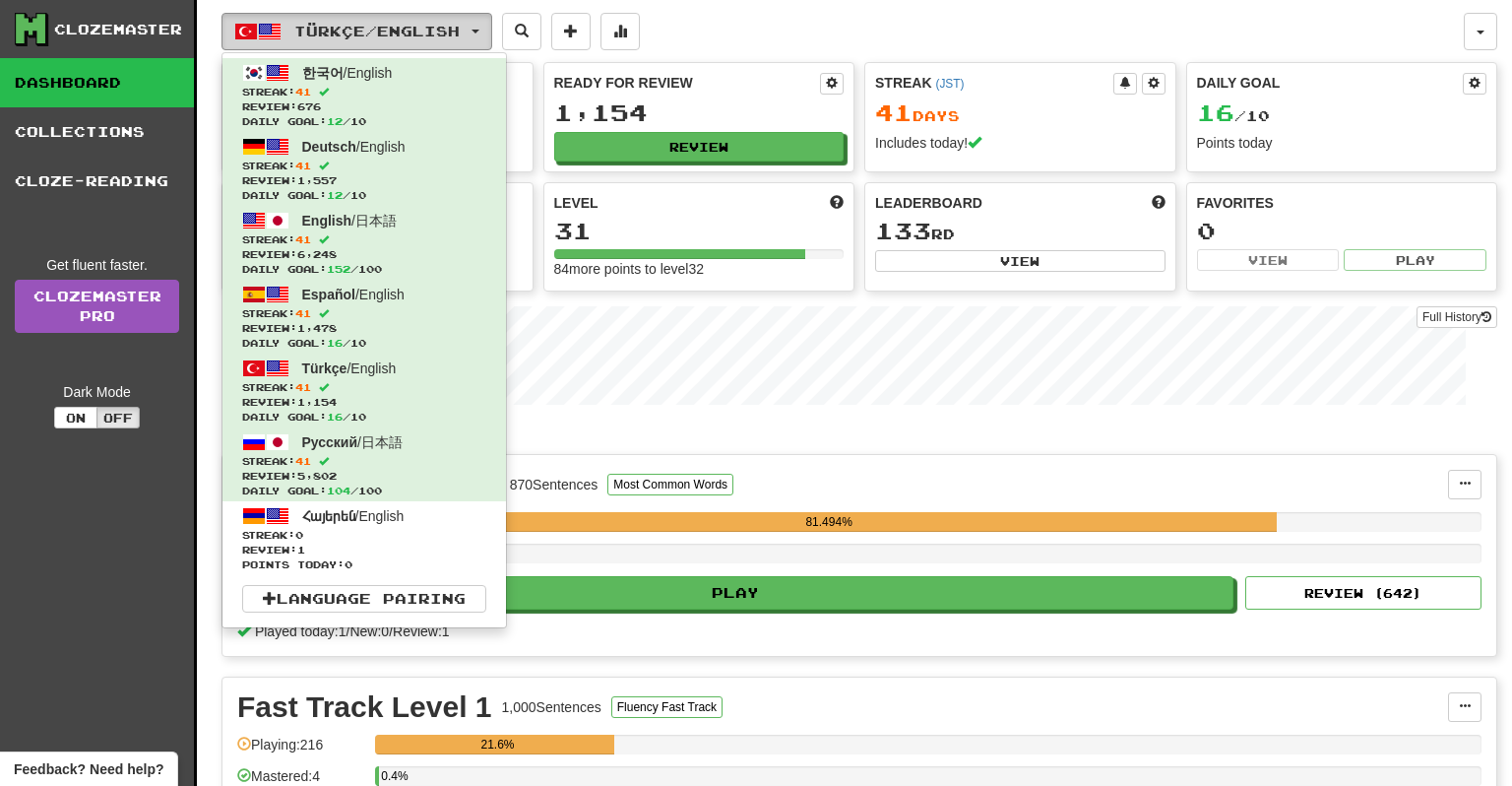 click on "Türkçe  /  English" at bounding box center [377, 31] 